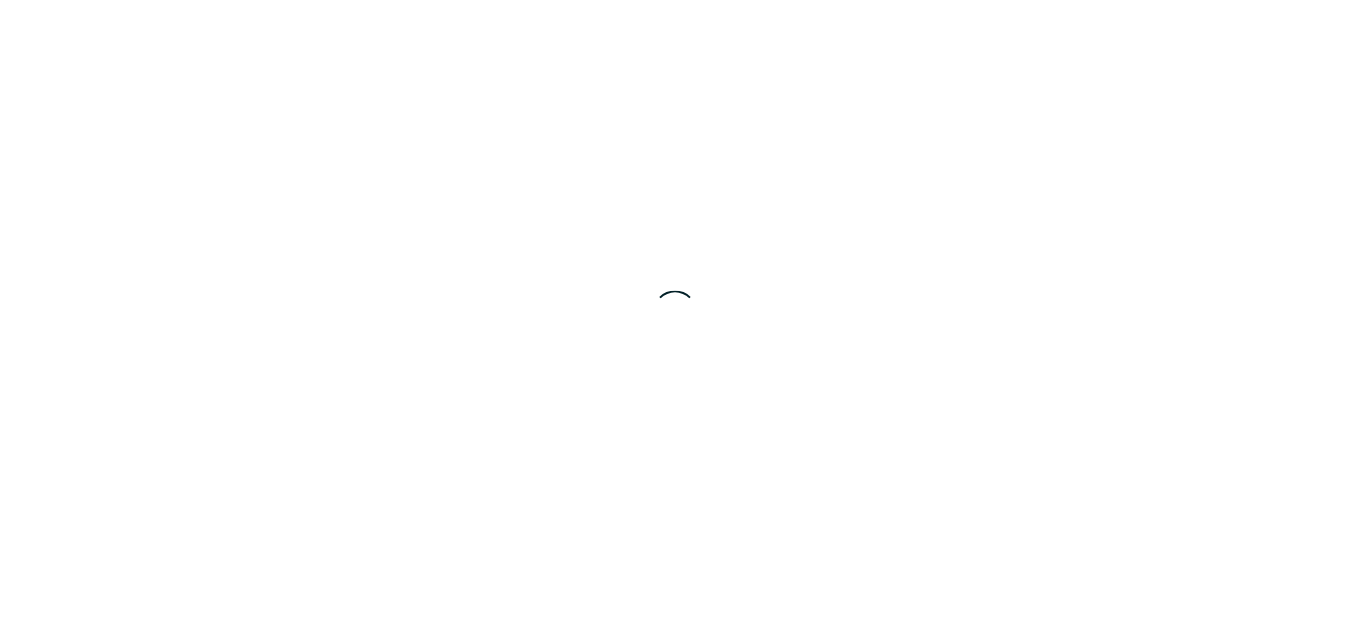 scroll, scrollTop: 0, scrollLeft: 0, axis: both 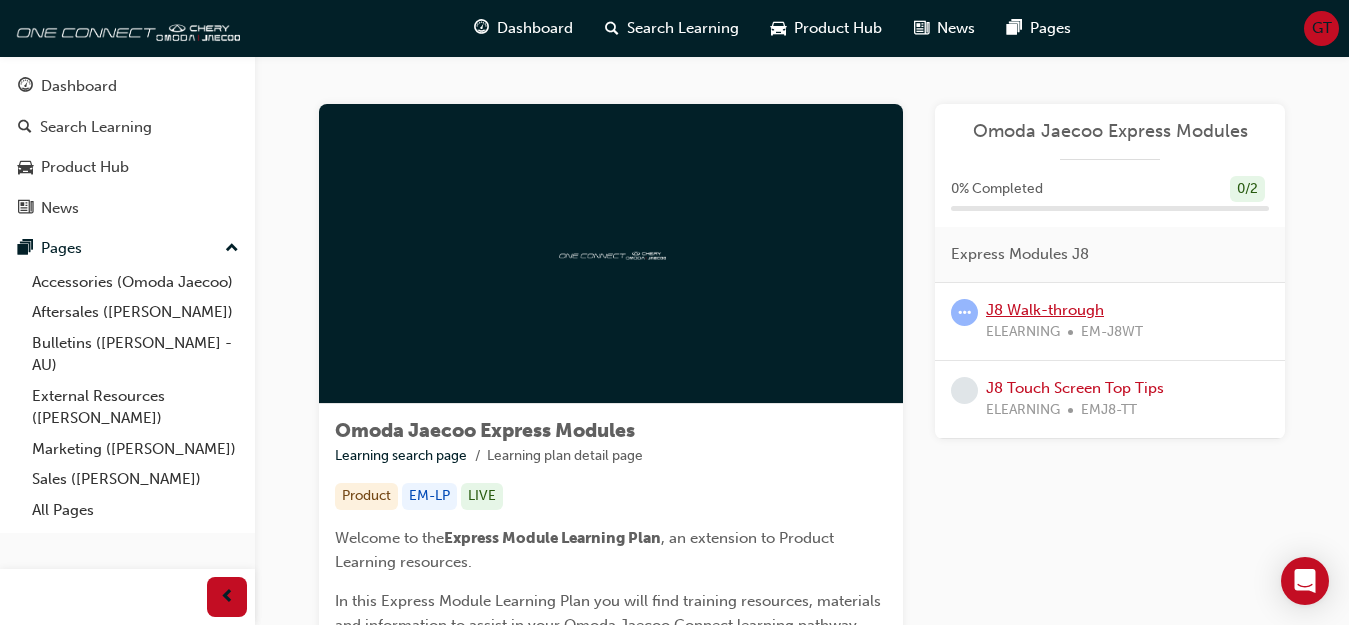 click on "J8 Walk-through" at bounding box center (1045, 310) 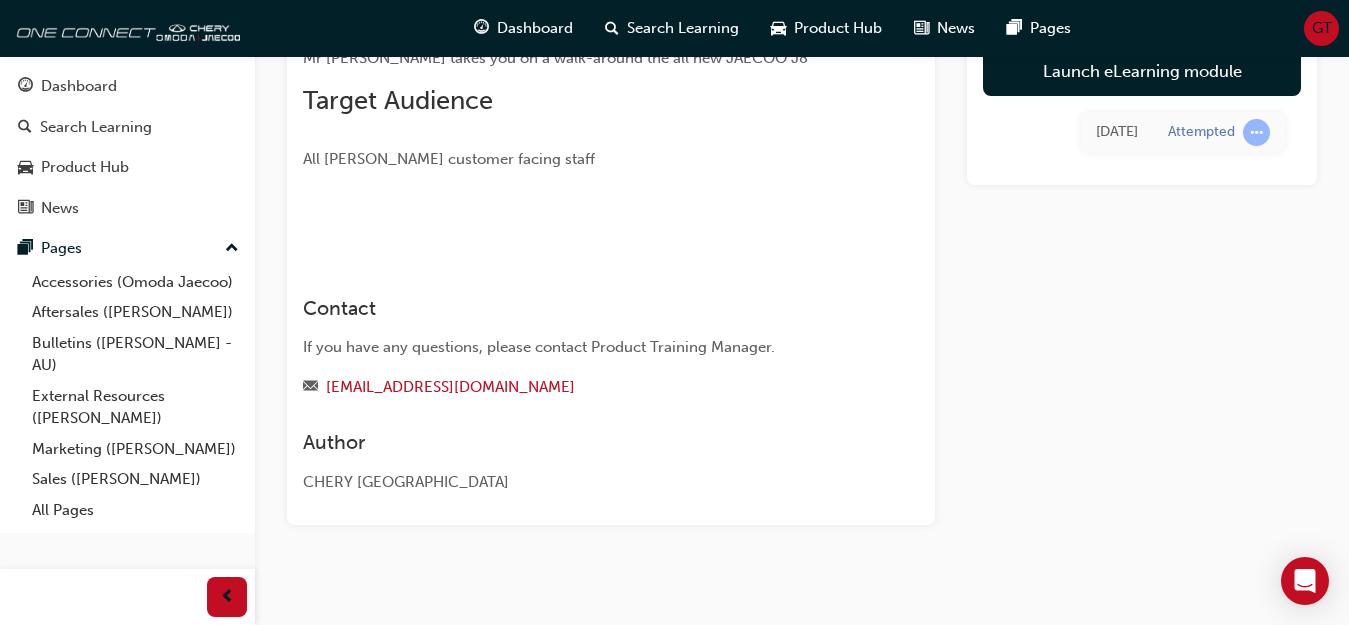 scroll, scrollTop: 137, scrollLeft: 0, axis: vertical 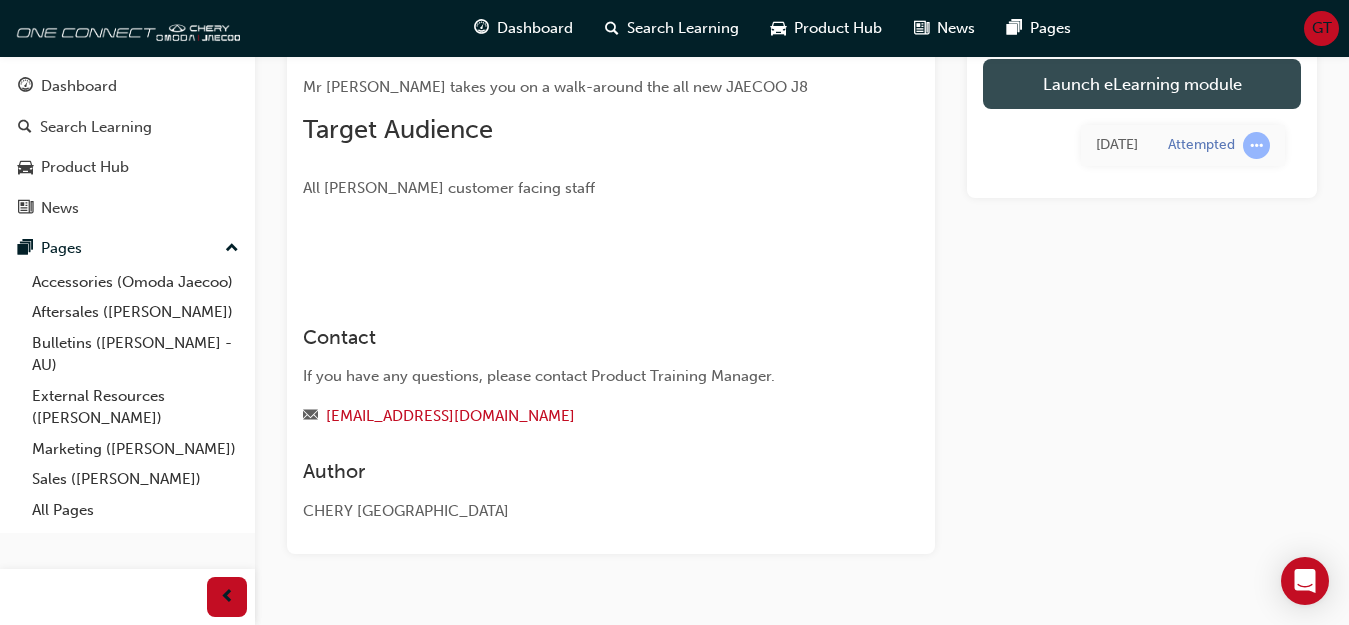 click on "Launch eLearning module" at bounding box center [1142, 84] 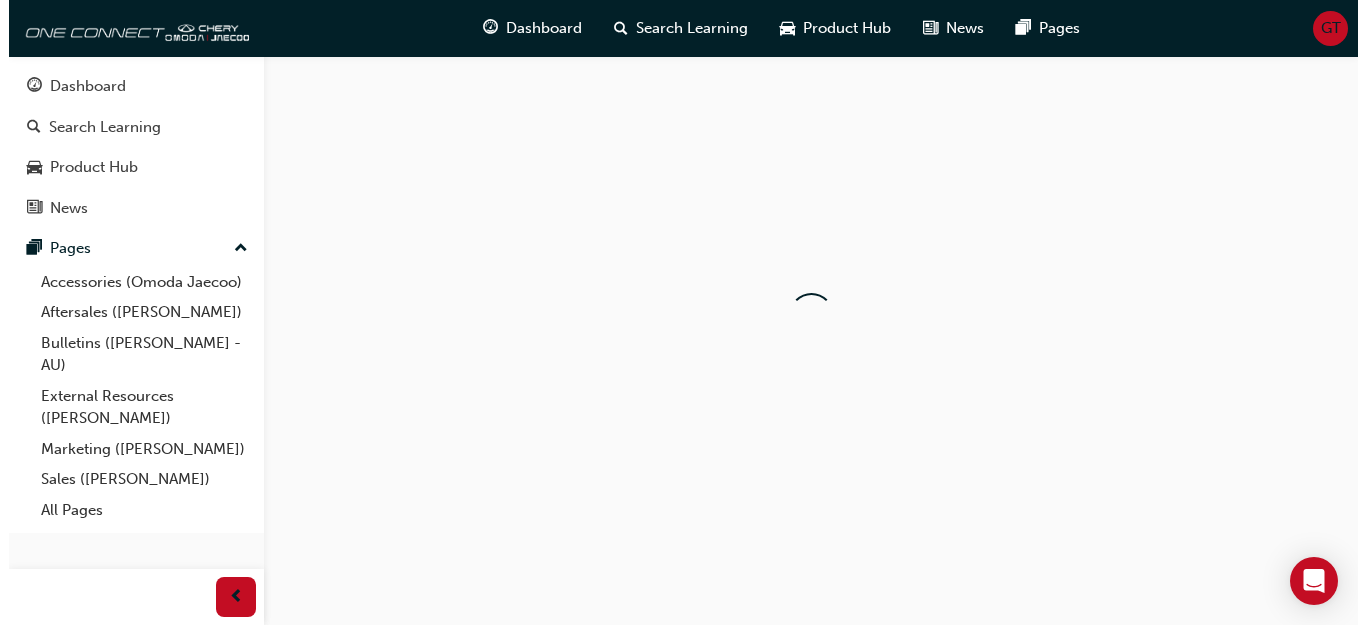 scroll, scrollTop: 0, scrollLeft: 0, axis: both 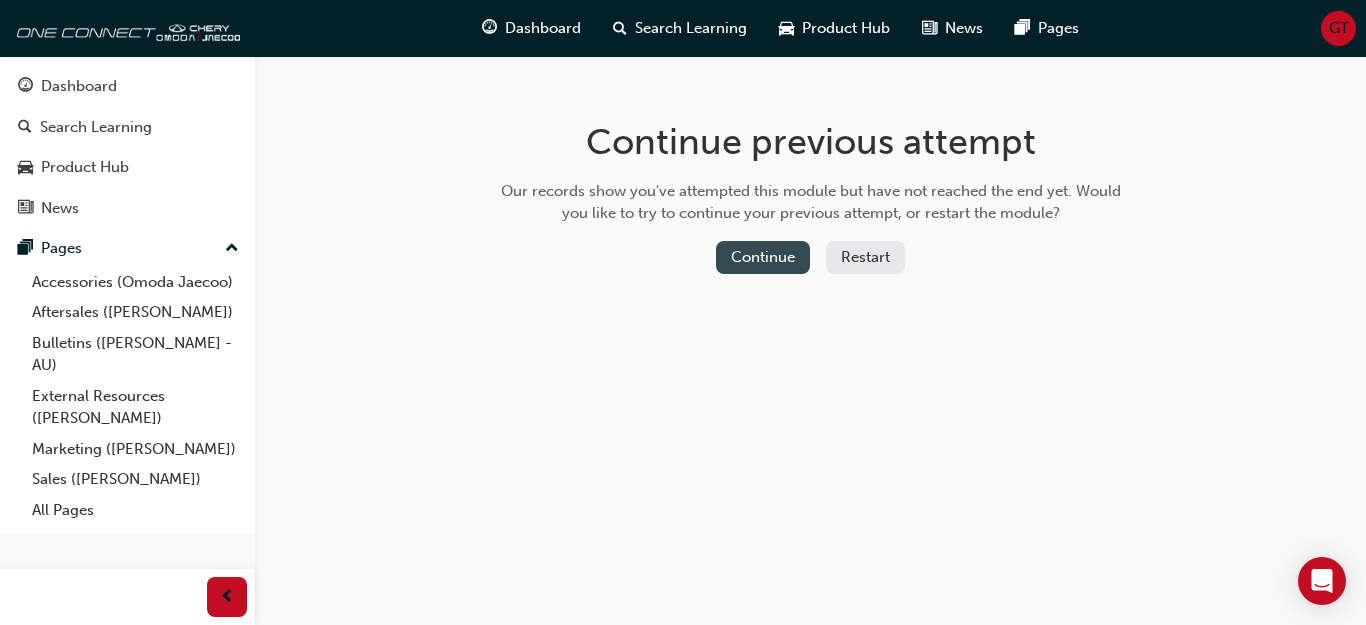 click on "Continue" at bounding box center (763, 257) 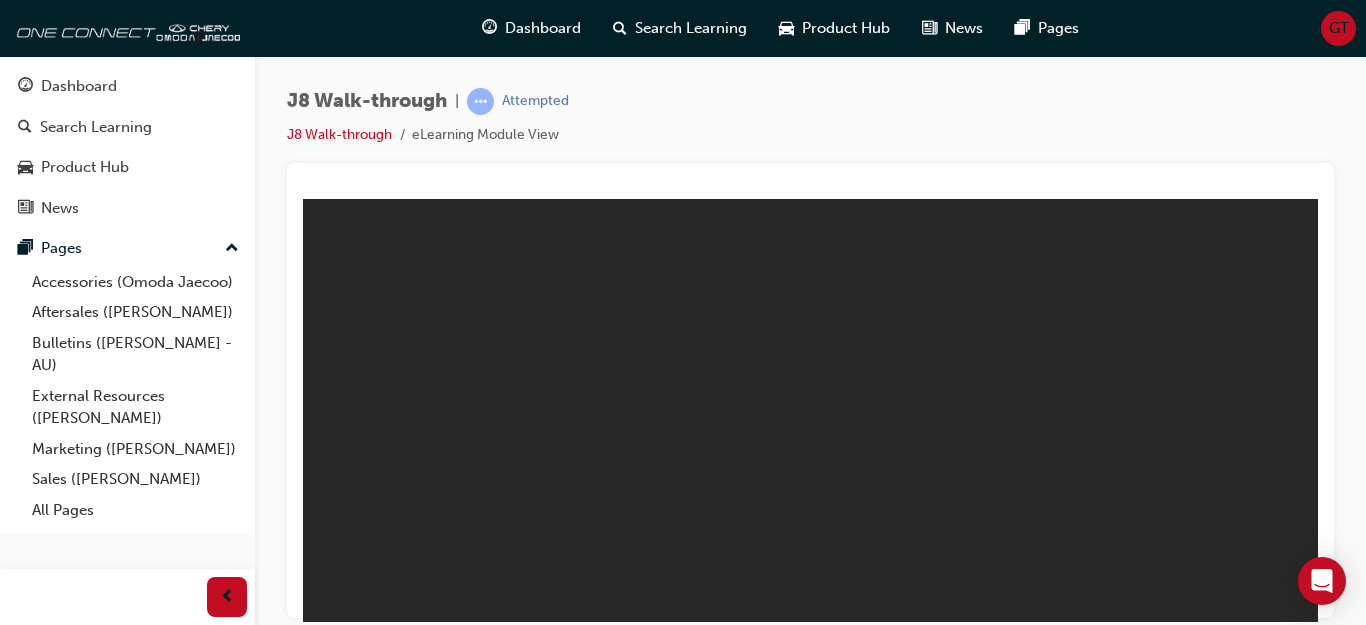 scroll, scrollTop: 0, scrollLeft: 0, axis: both 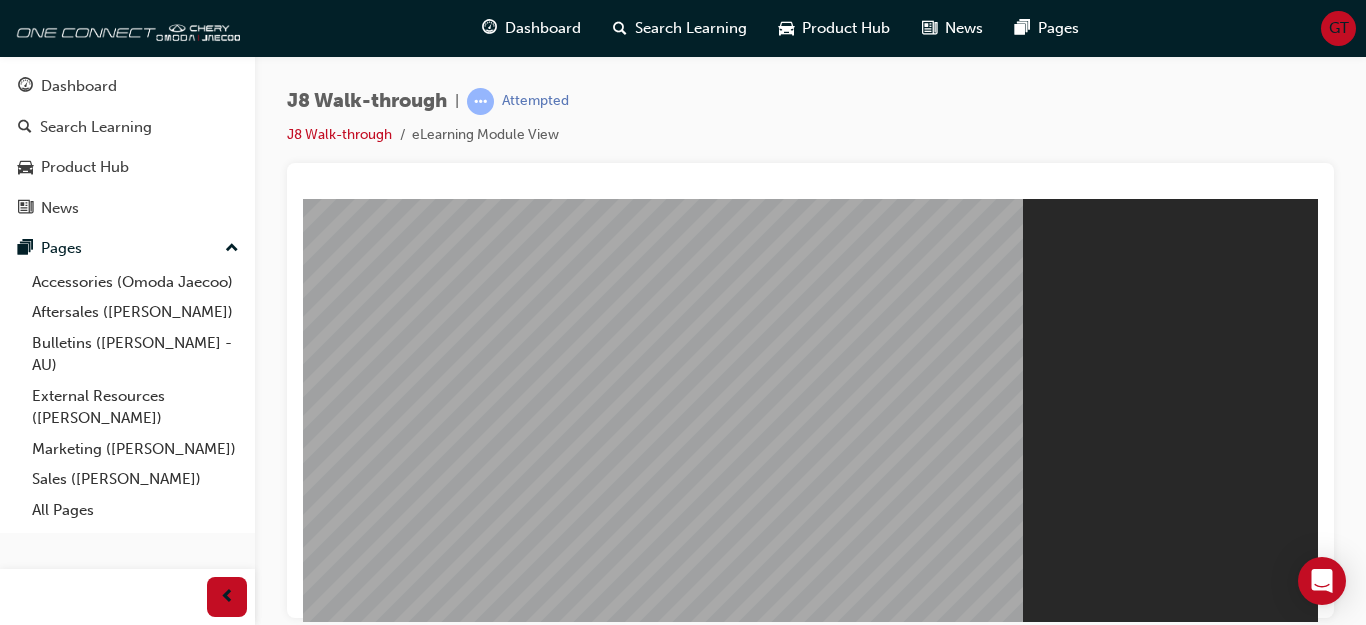 click on "Resume" at bounding box center (341, 840) 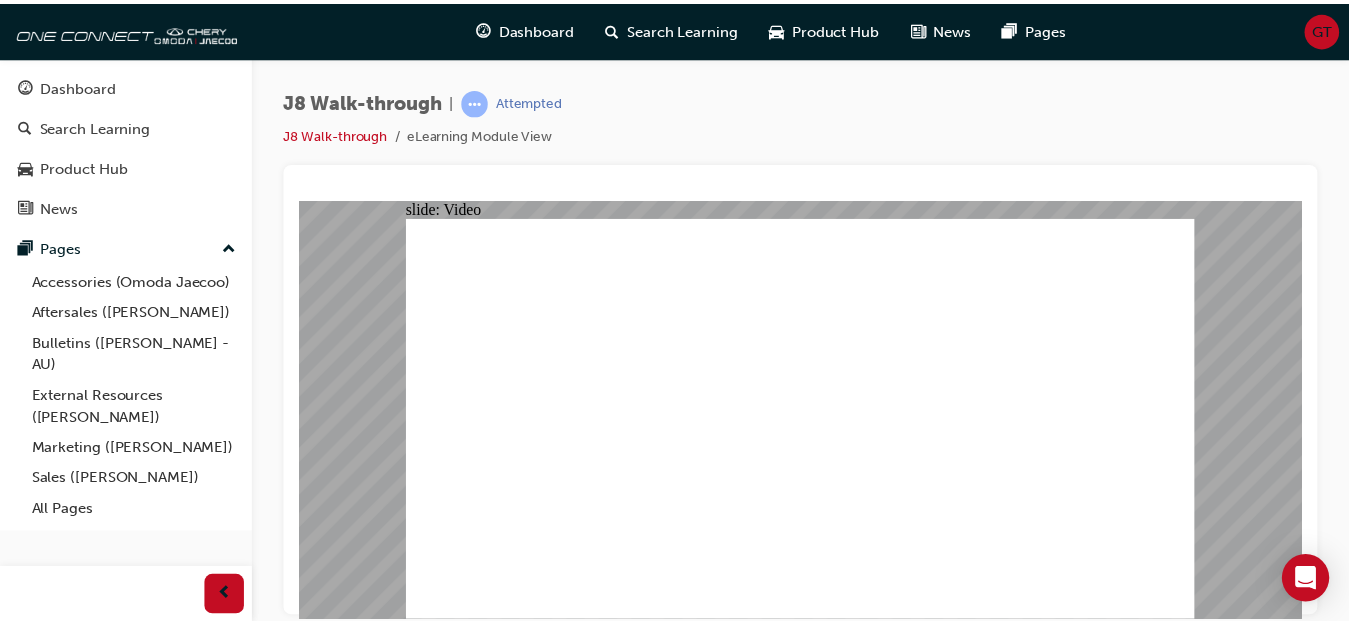 scroll, scrollTop: 0, scrollLeft: 0, axis: both 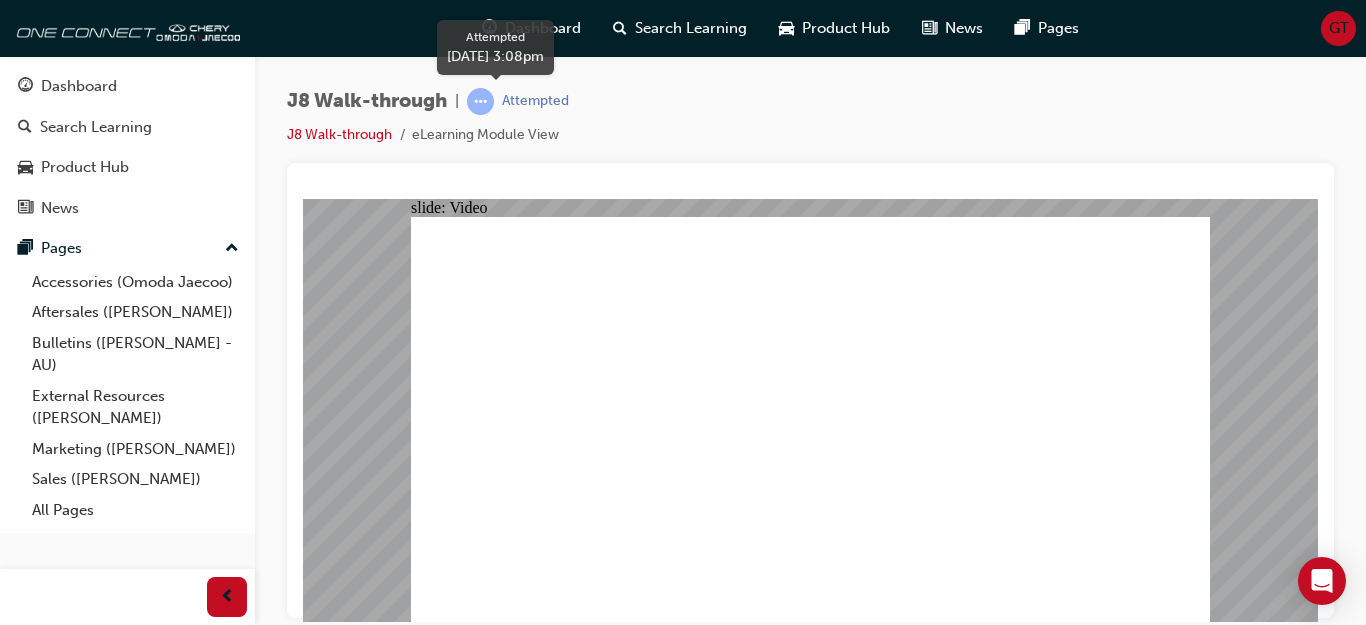 click at bounding box center [480, 101] 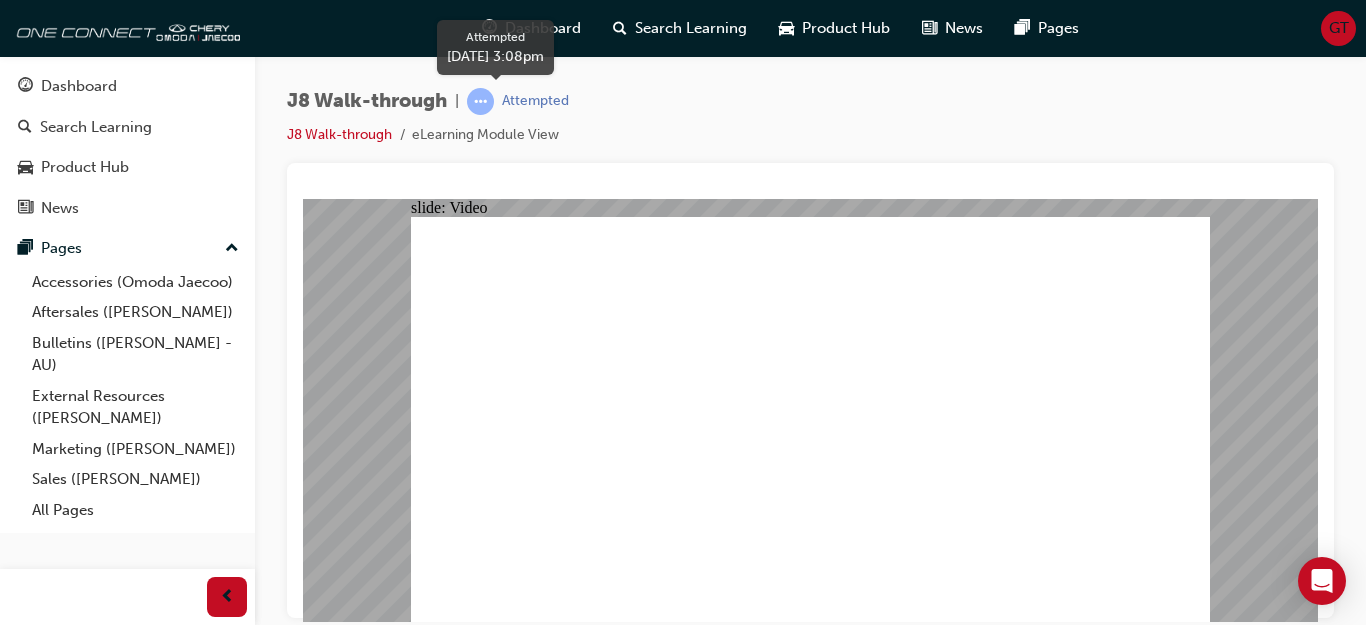 click at bounding box center [480, 101] 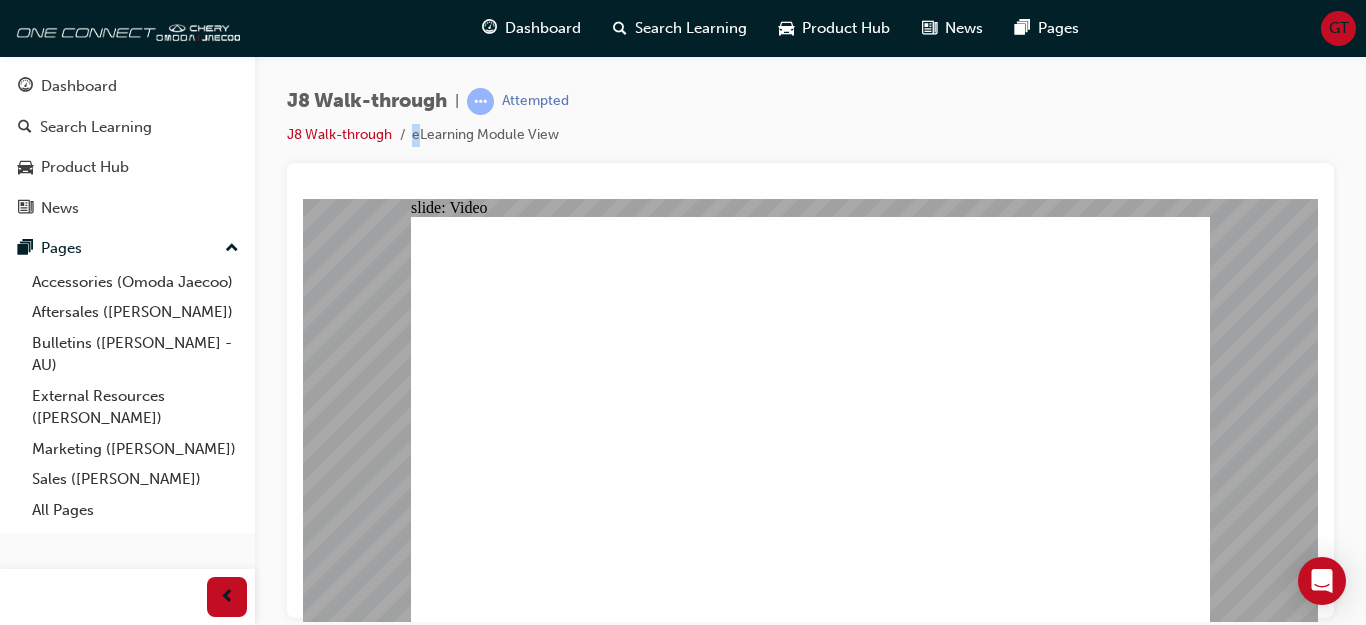 drag, startPoint x: 424, startPoint y: 131, endPoint x: 382, endPoint y: 125, distance: 42.426407 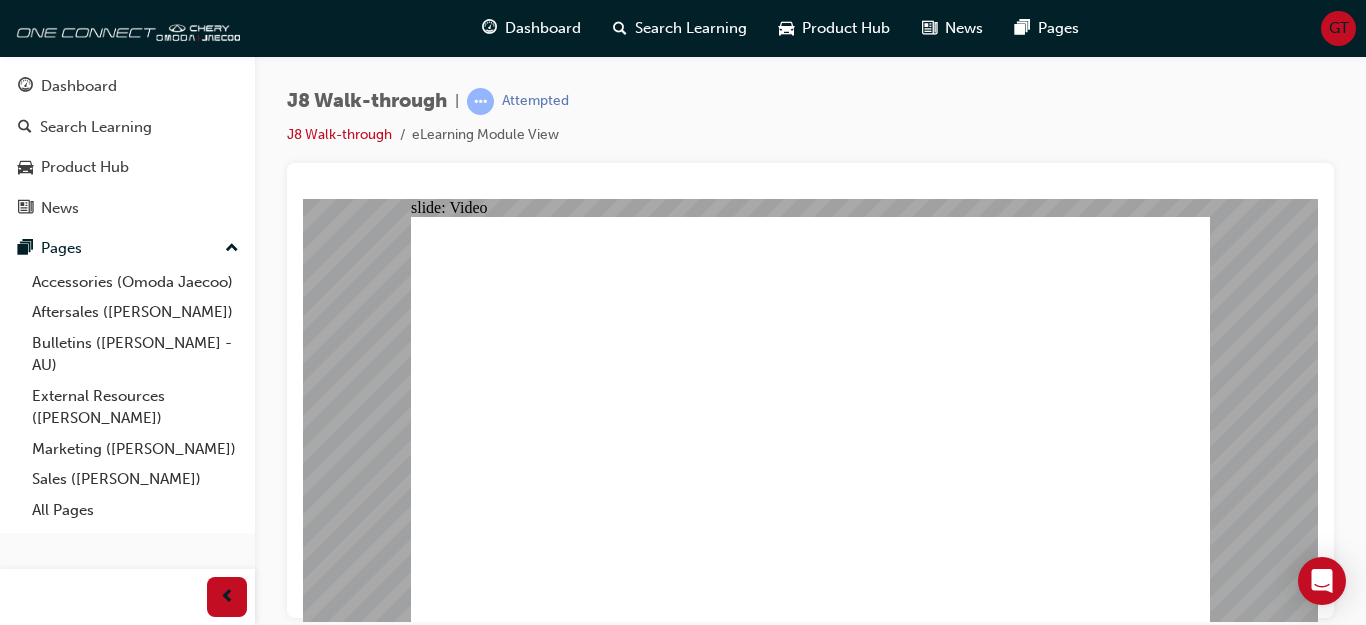 click on "eLearning Module View" at bounding box center (485, 135) 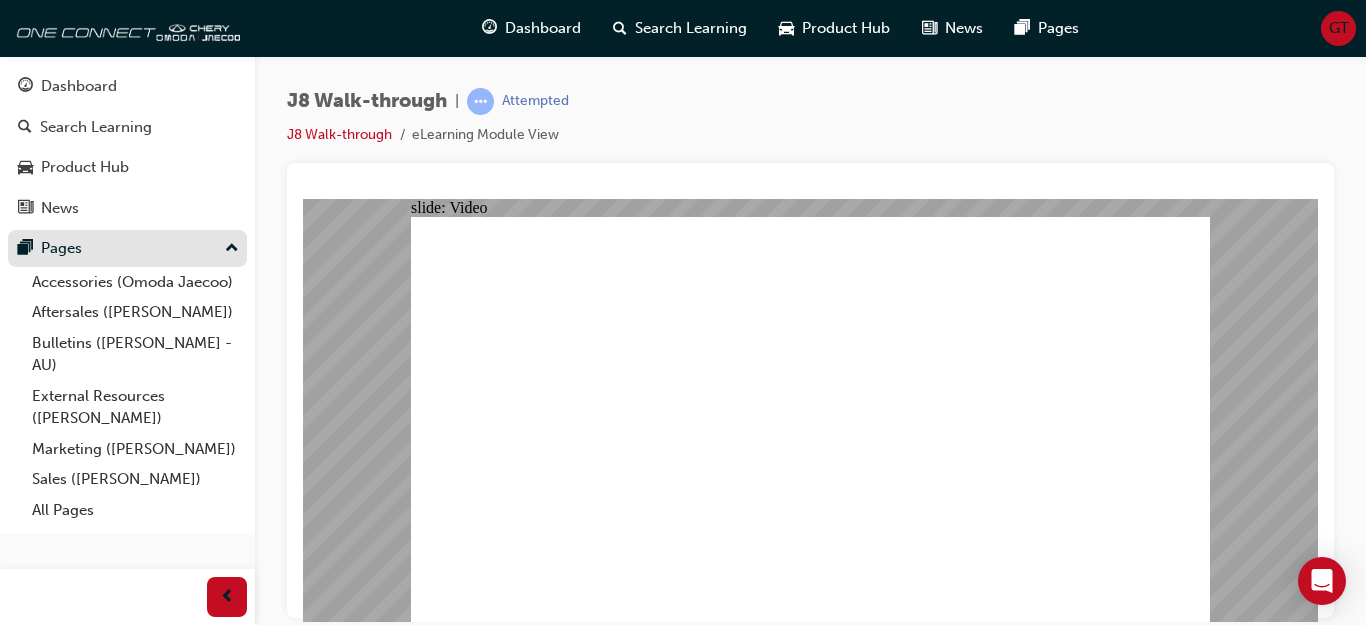 click on "Pages" at bounding box center (127, 248) 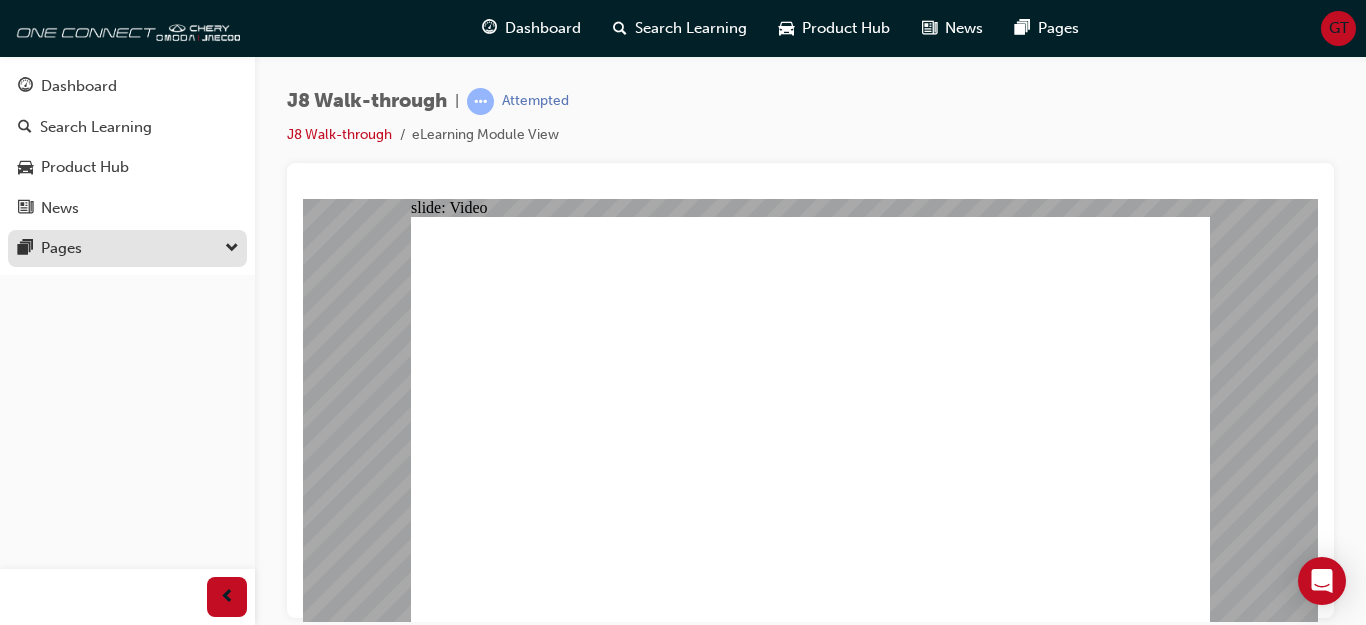 click on "Pages" at bounding box center [127, 248] 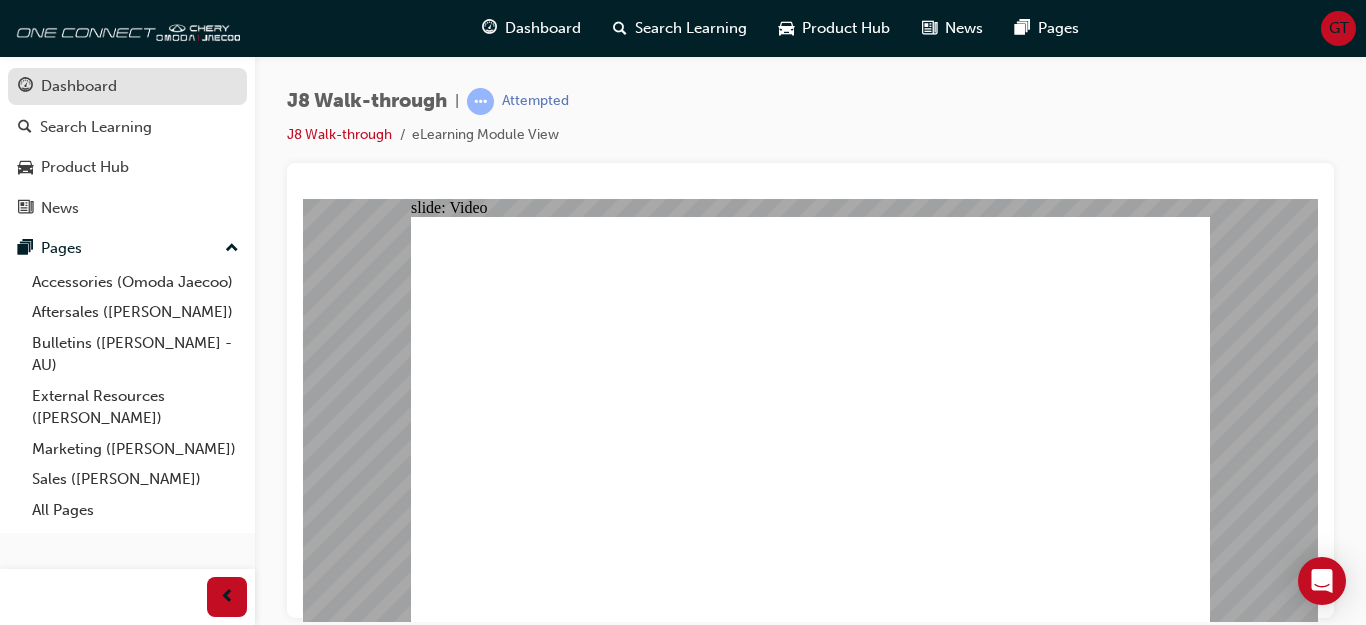 click on "Dashboard" at bounding box center [79, 86] 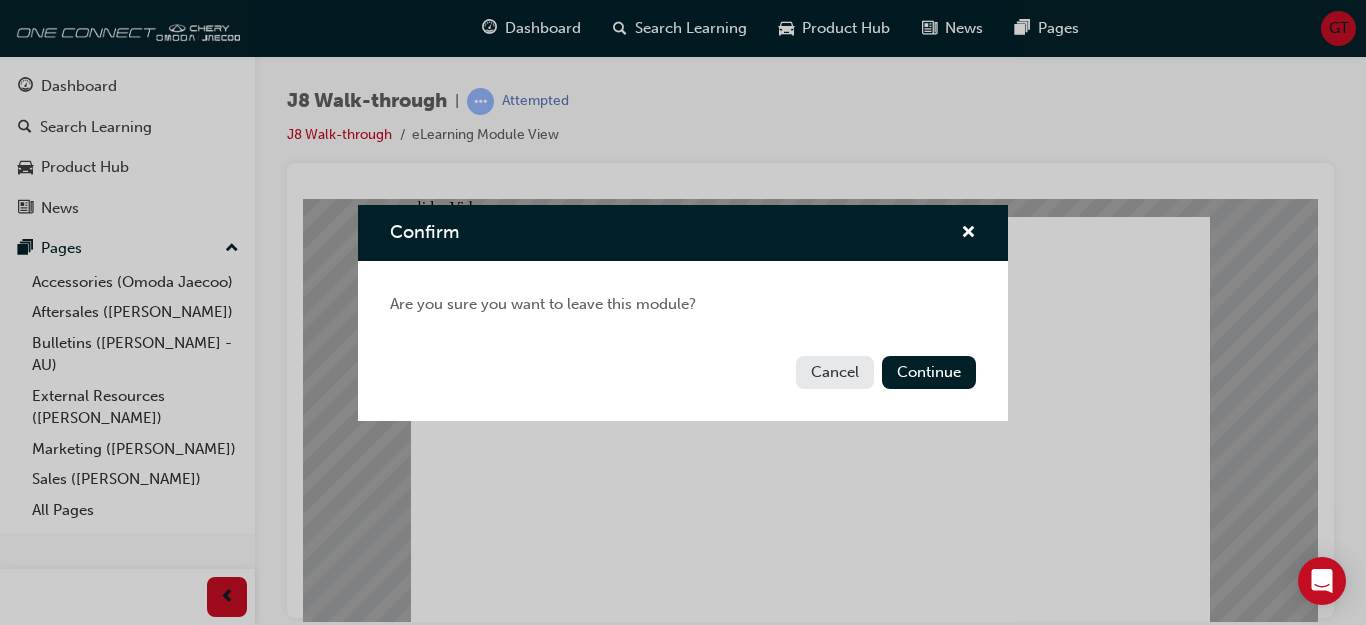 click on "Cancel" at bounding box center (835, 372) 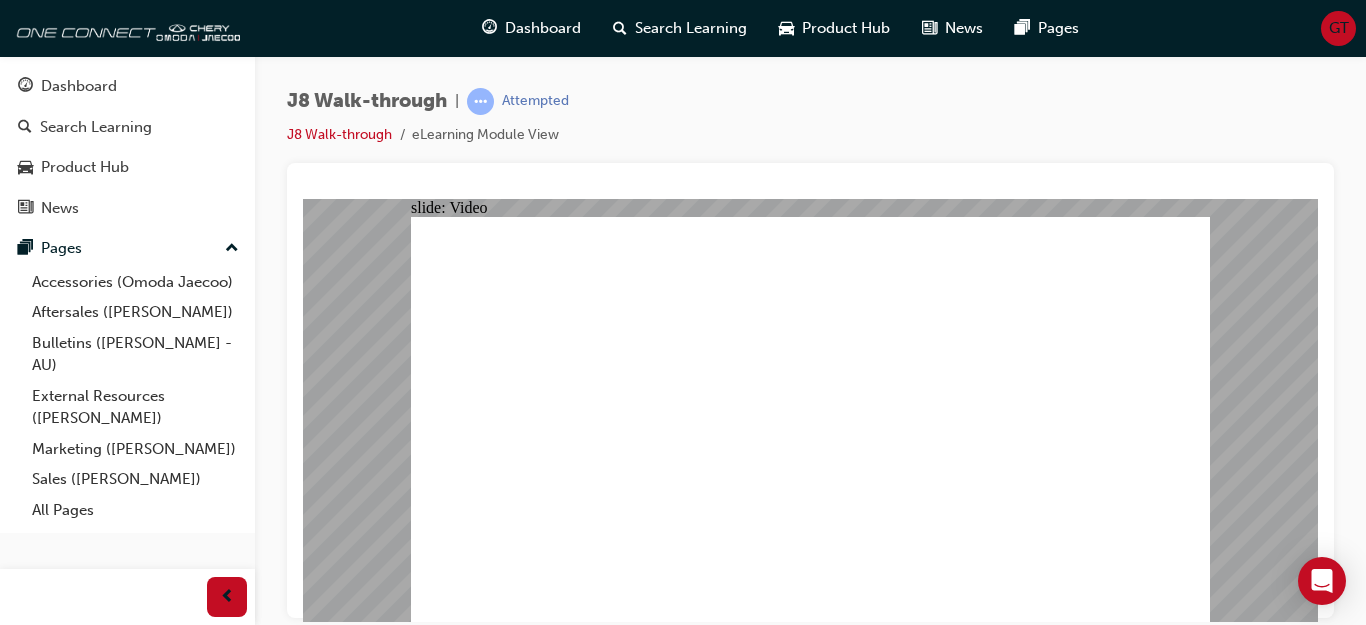 click on "eLearning Module View" at bounding box center [485, 135] 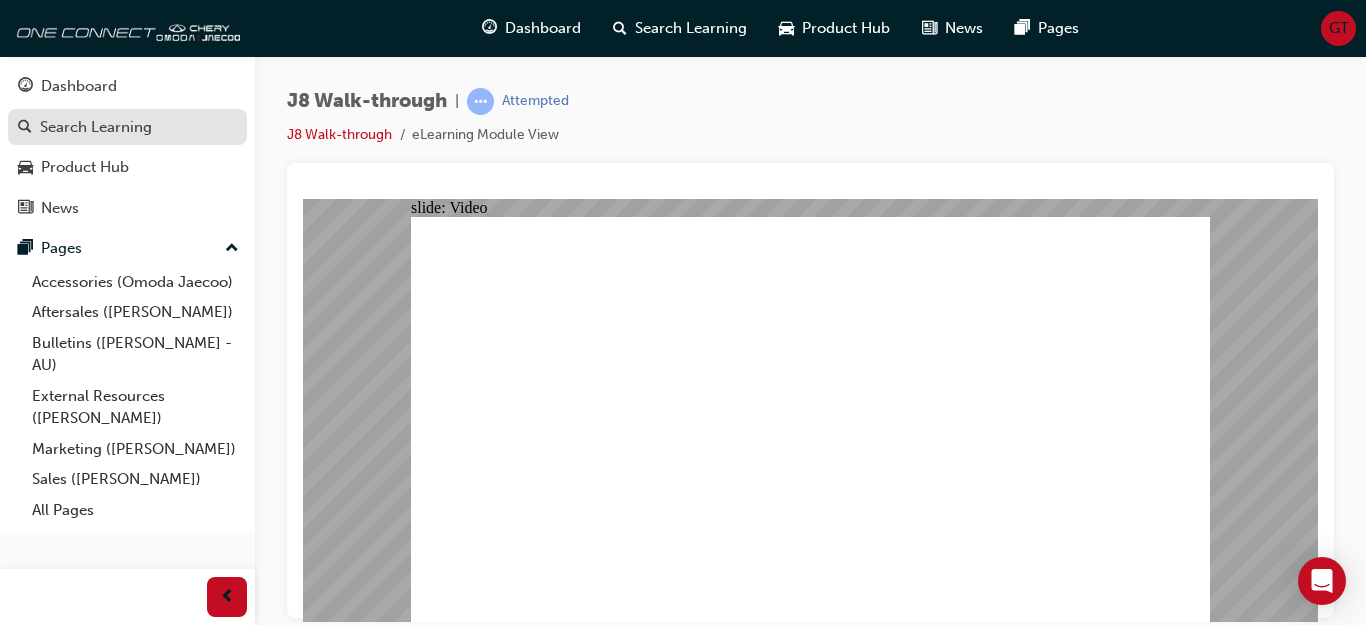 click on "Search Learning" at bounding box center (96, 127) 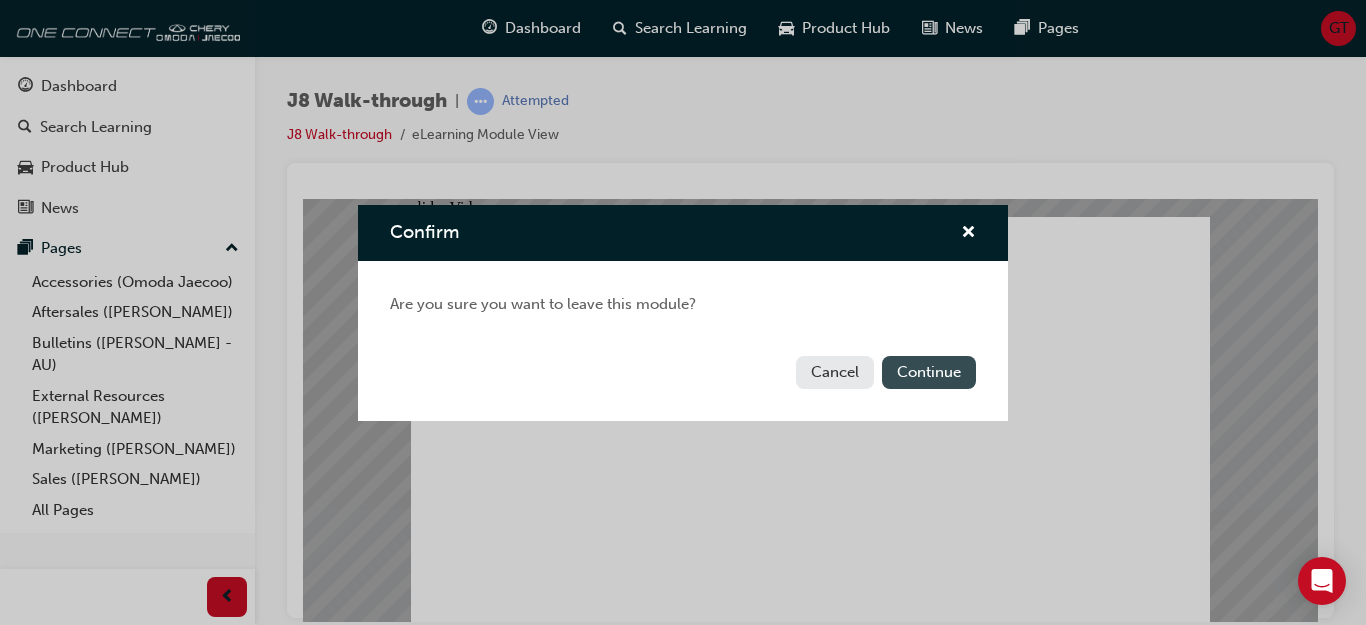 click on "Continue" at bounding box center [929, 372] 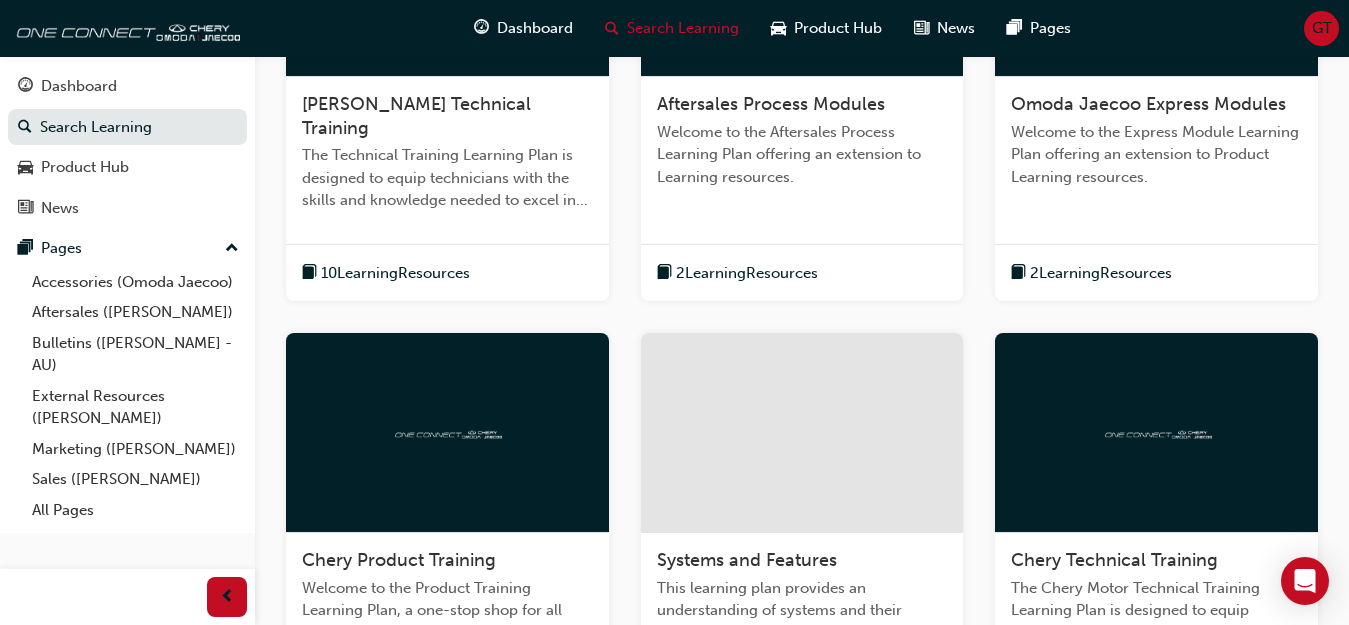 scroll, scrollTop: 0, scrollLeft: 0, axis: both 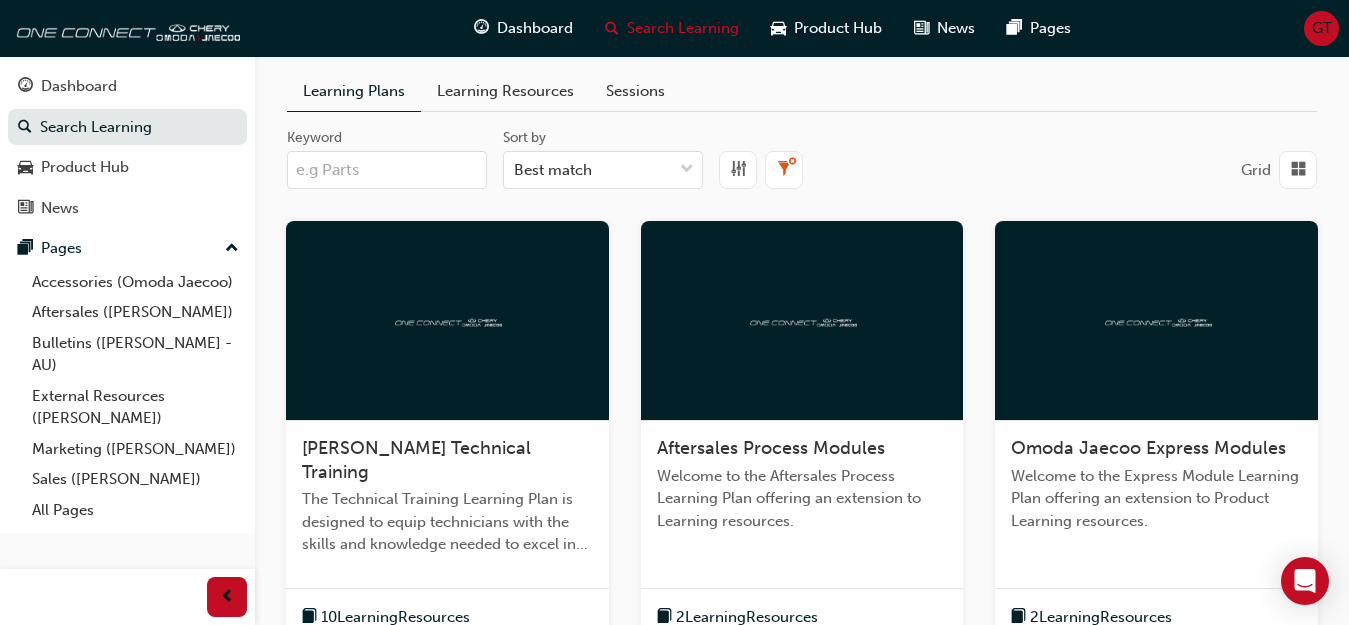click on "Learning Resources" at bounding box center (505, 91) 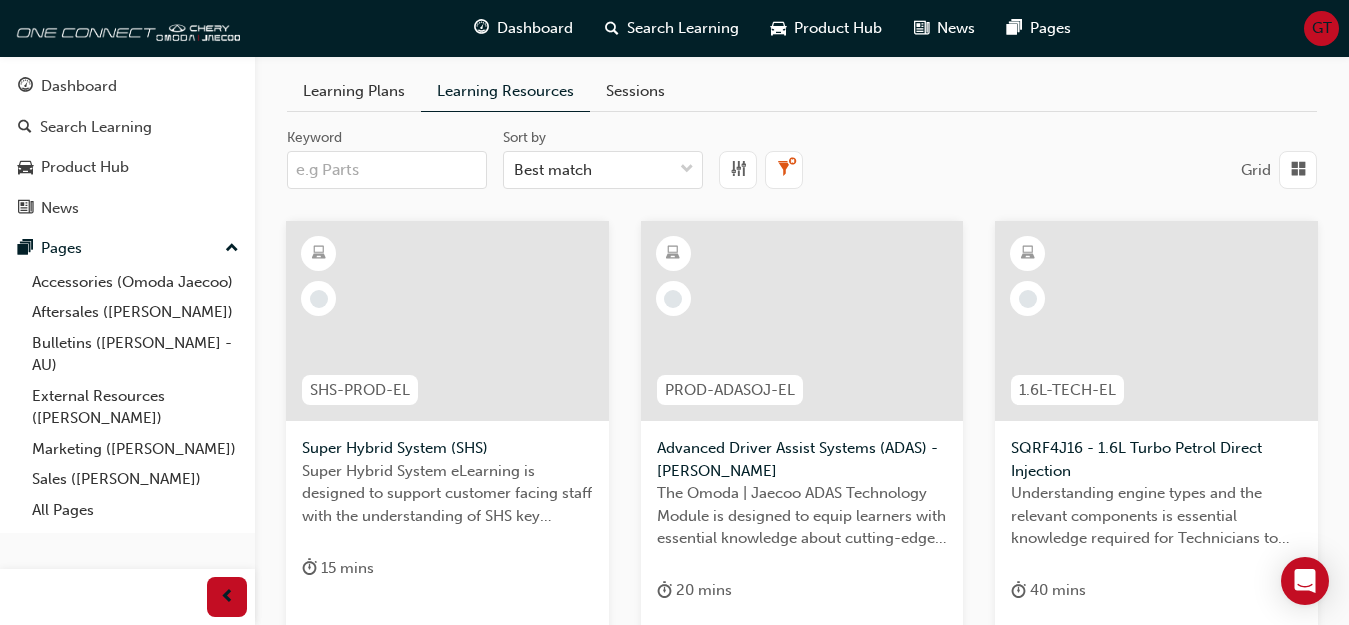 click on "Sessions" at bounding box center (635, 91) 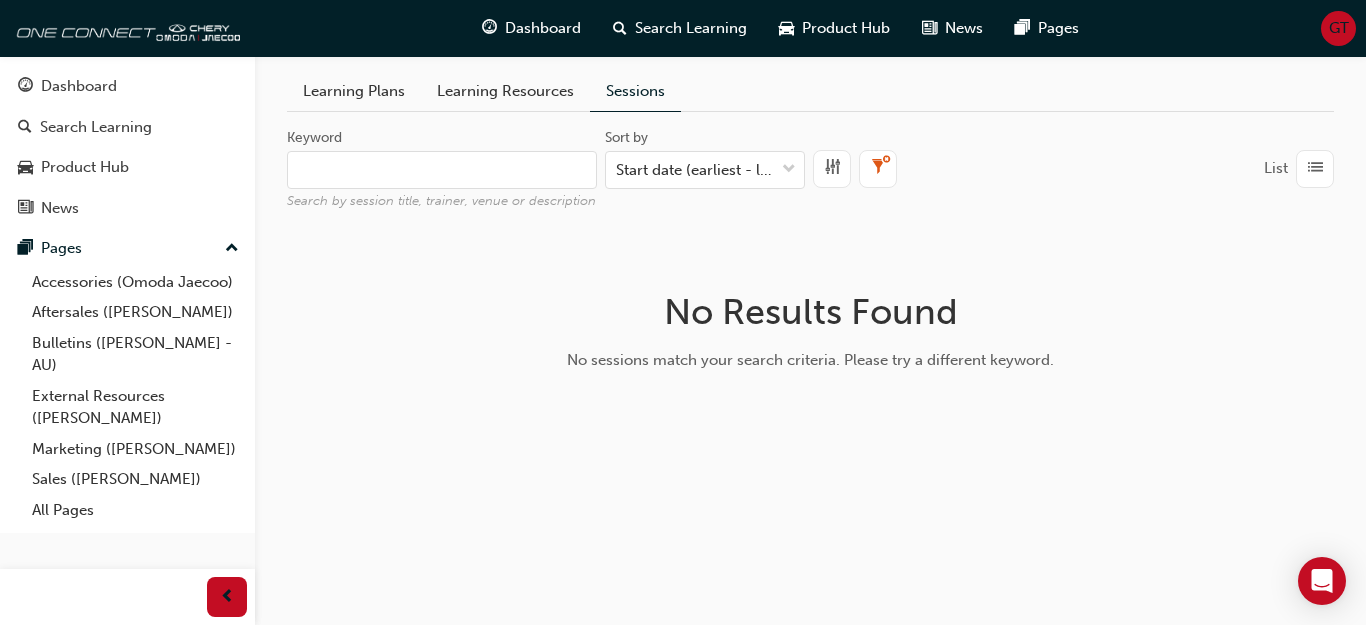 click on "Learning Resources" at bounding box center [505, 91] 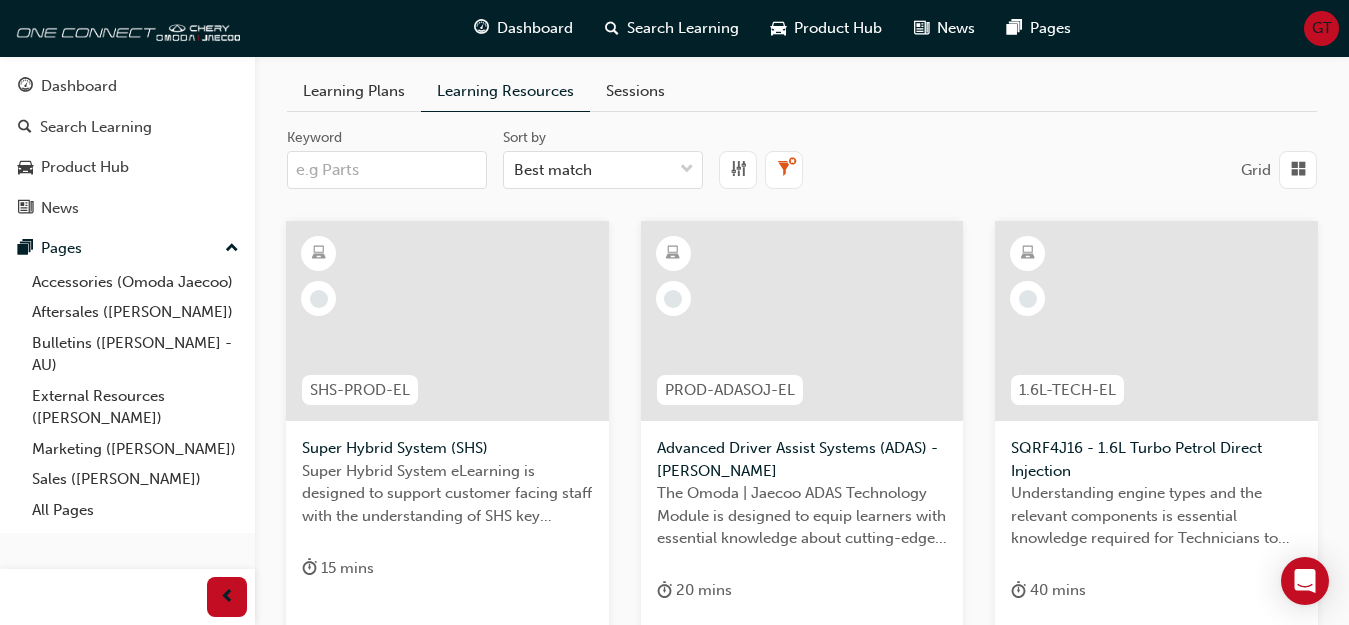click on "Learning Plans" at bounding box center [354, 91] 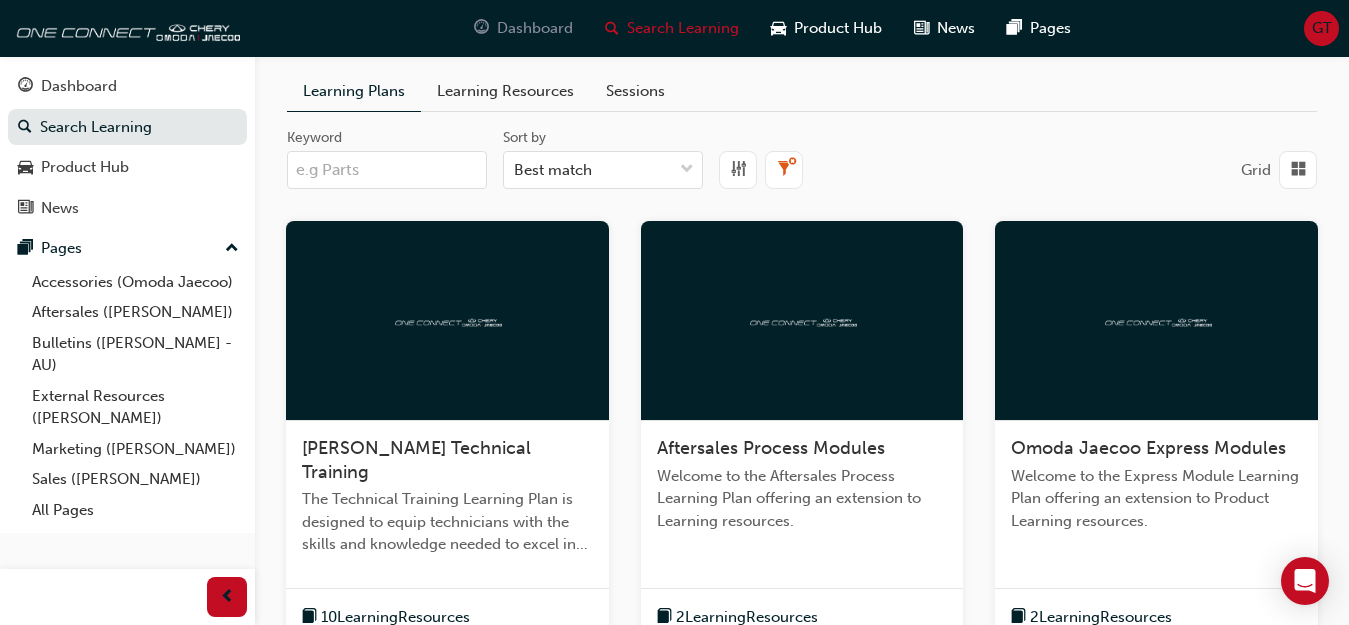 click on "Dashboard" at bounding box center (535, 28) 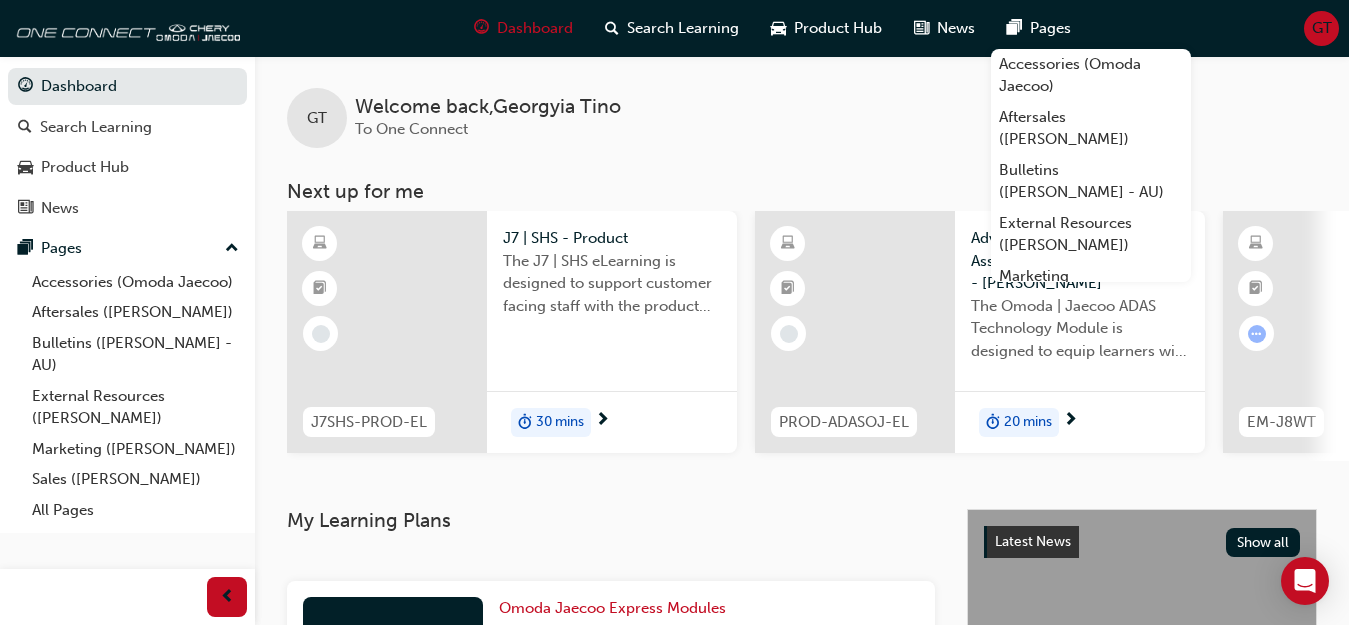 click on "GT Welcome back ,  [PERSON_NAME] To One Connect" at bounding box center (802, 102) 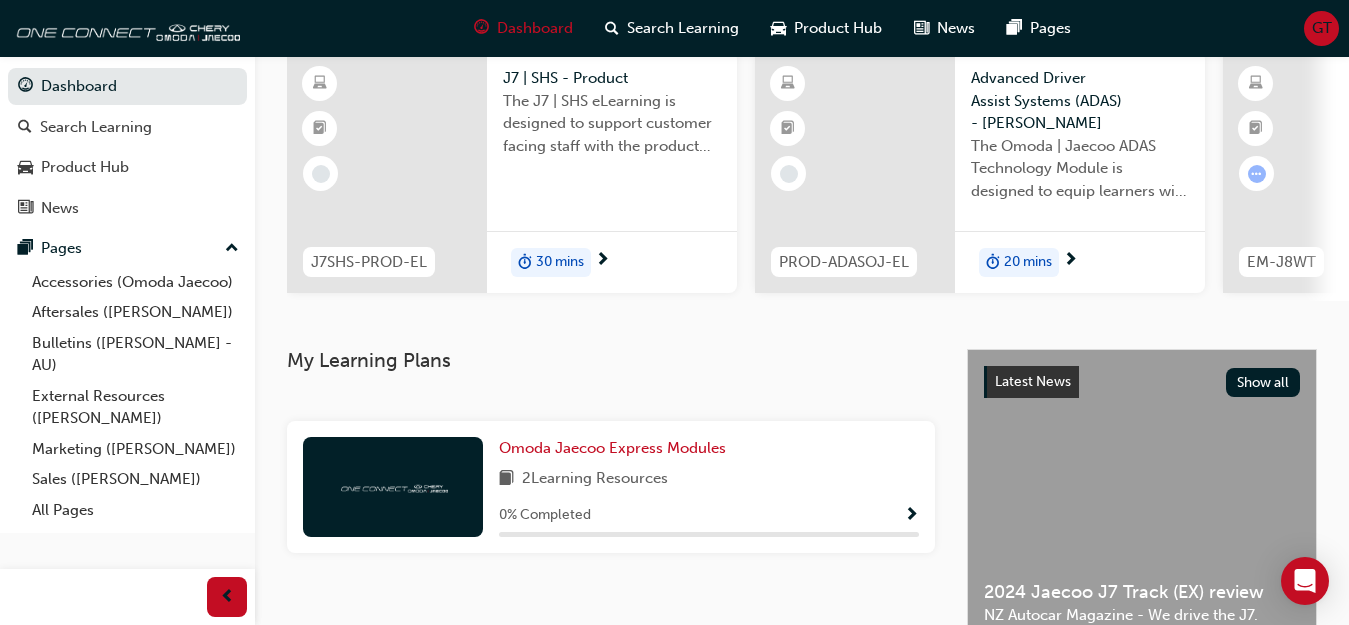 scroll, scrollTop: 0, scrollLeft: 0, axis: both 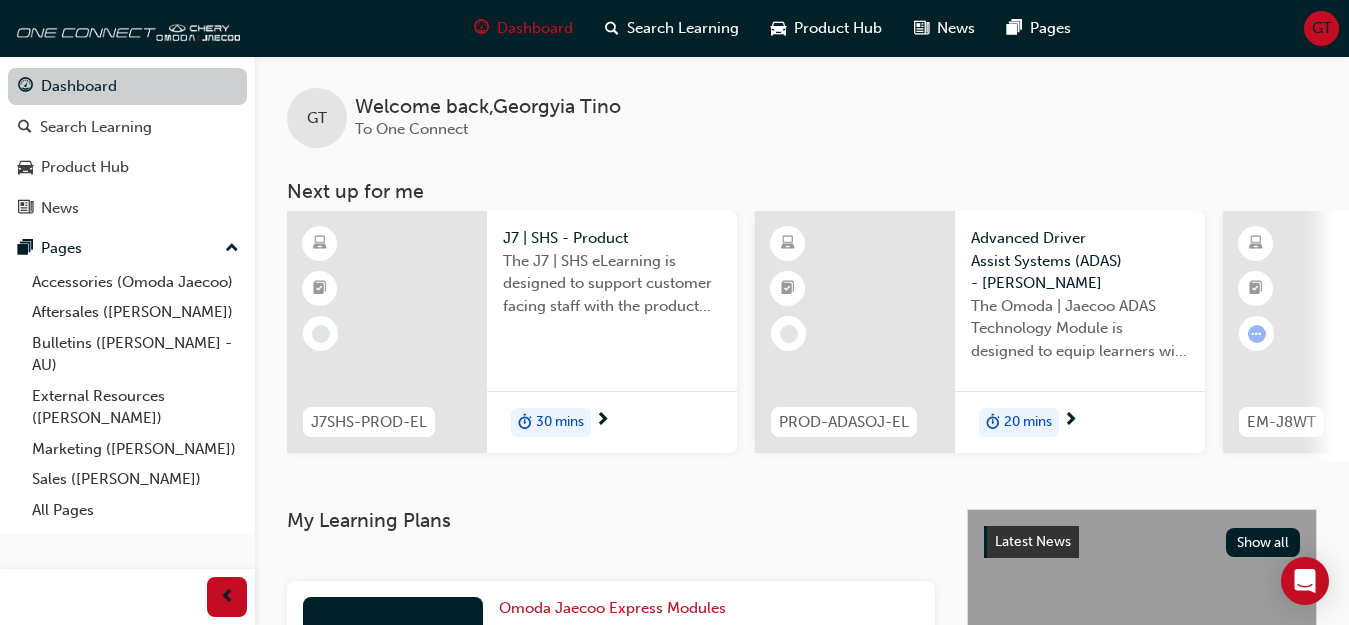 click on "Dashboard" at bounding box center [127, 86] 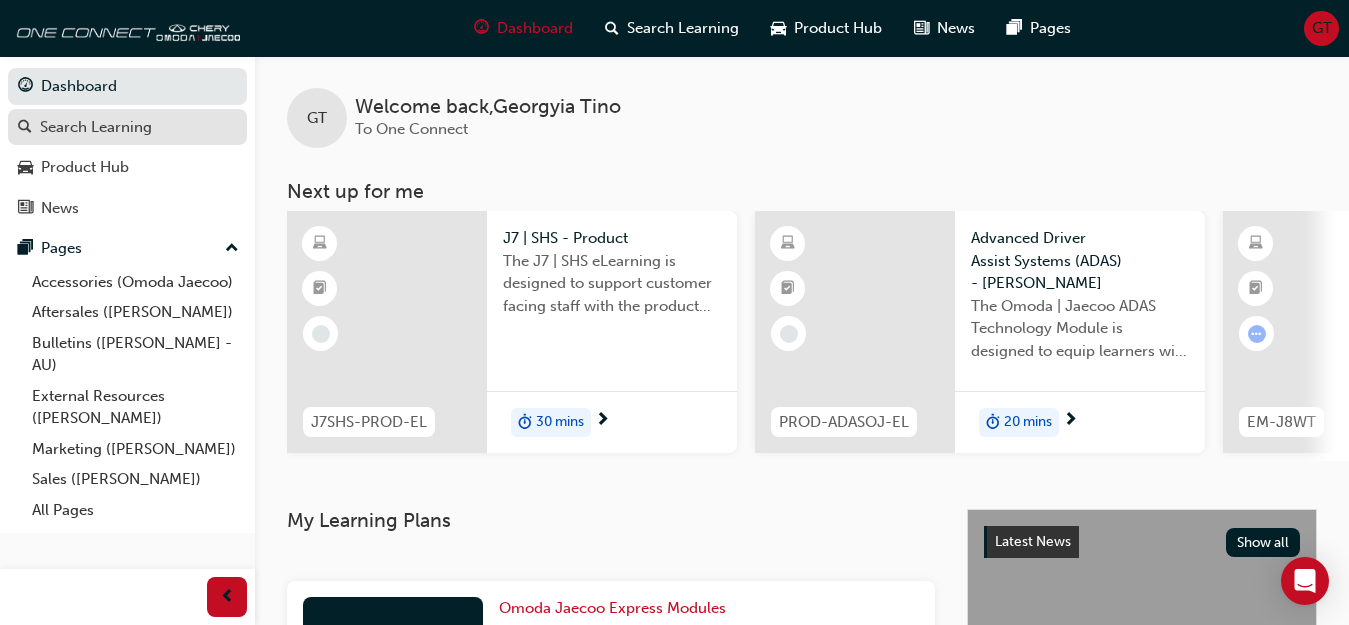 click on "Search Learning" at bounding box center [96, 127] 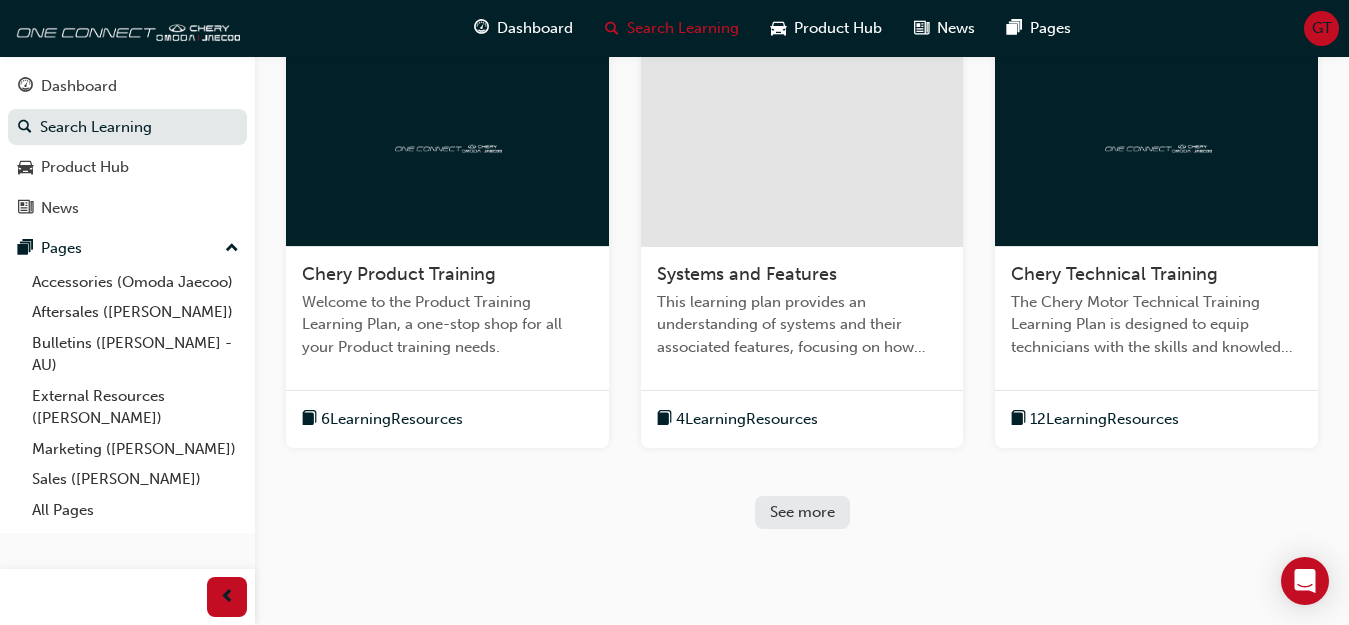 scroll, scrollTop: 656, scrollLeft: 0, axis: vertical 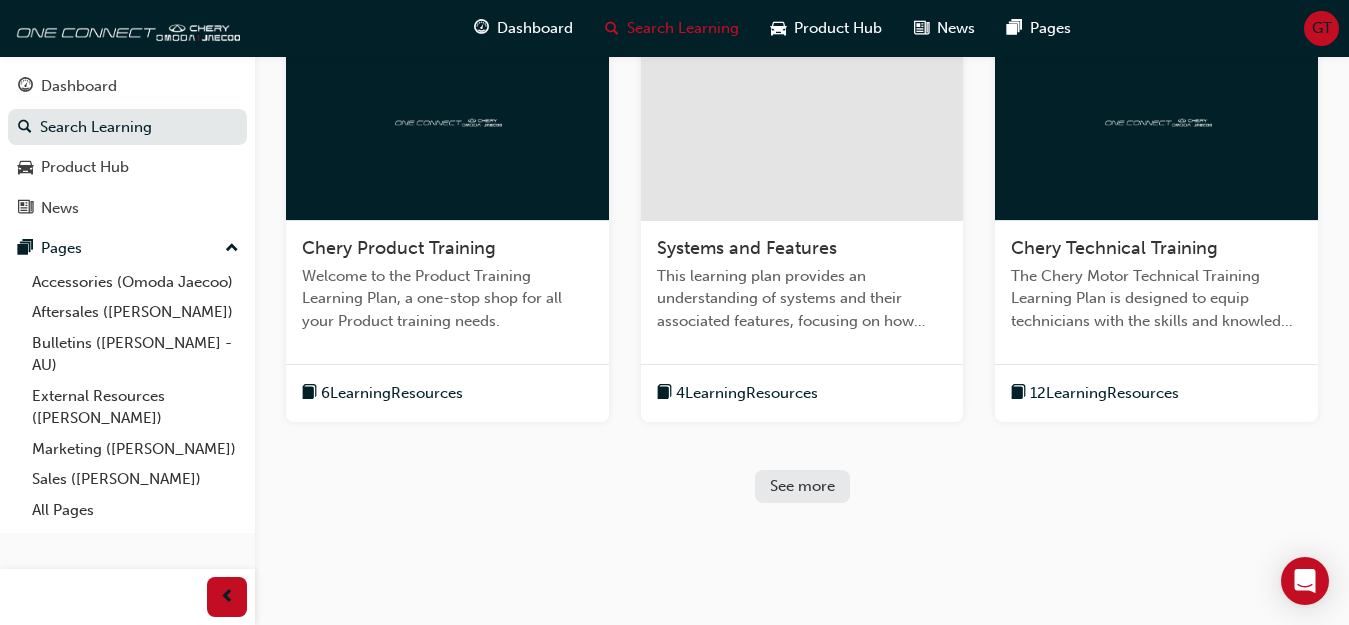 click on "See more" at bounding box center [802, 486] 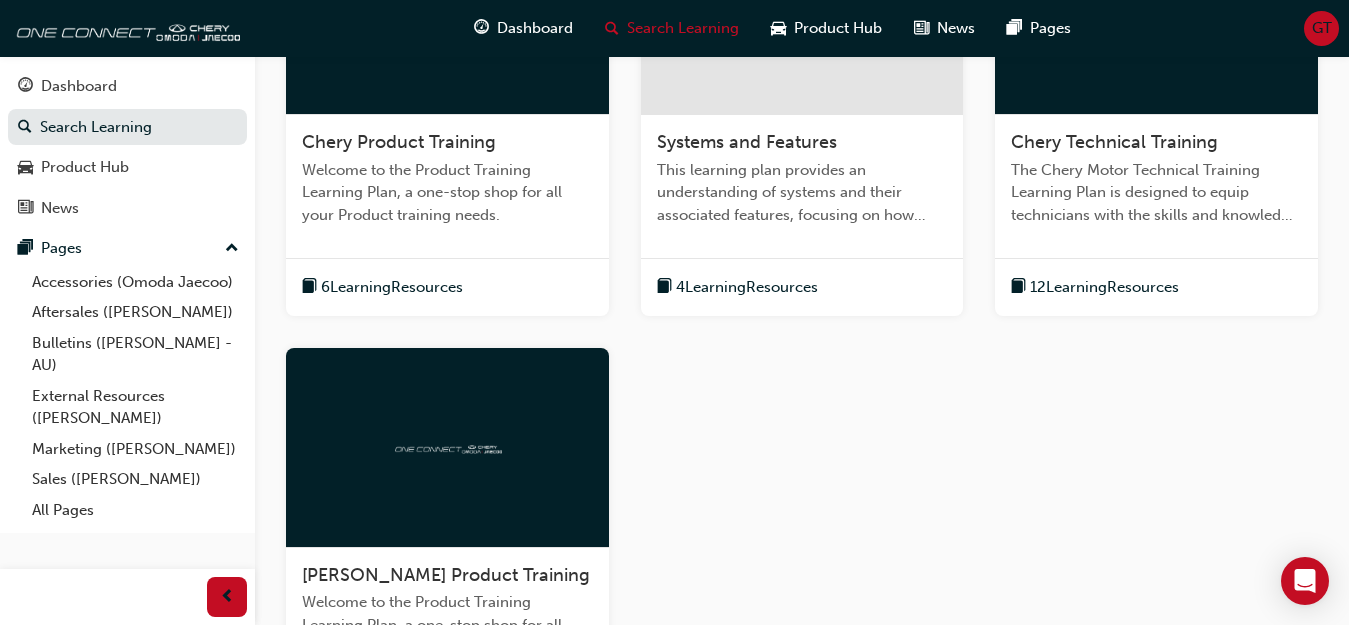 scroll, scrollTop: 1018, scrollLeft: 0, axis: vertical 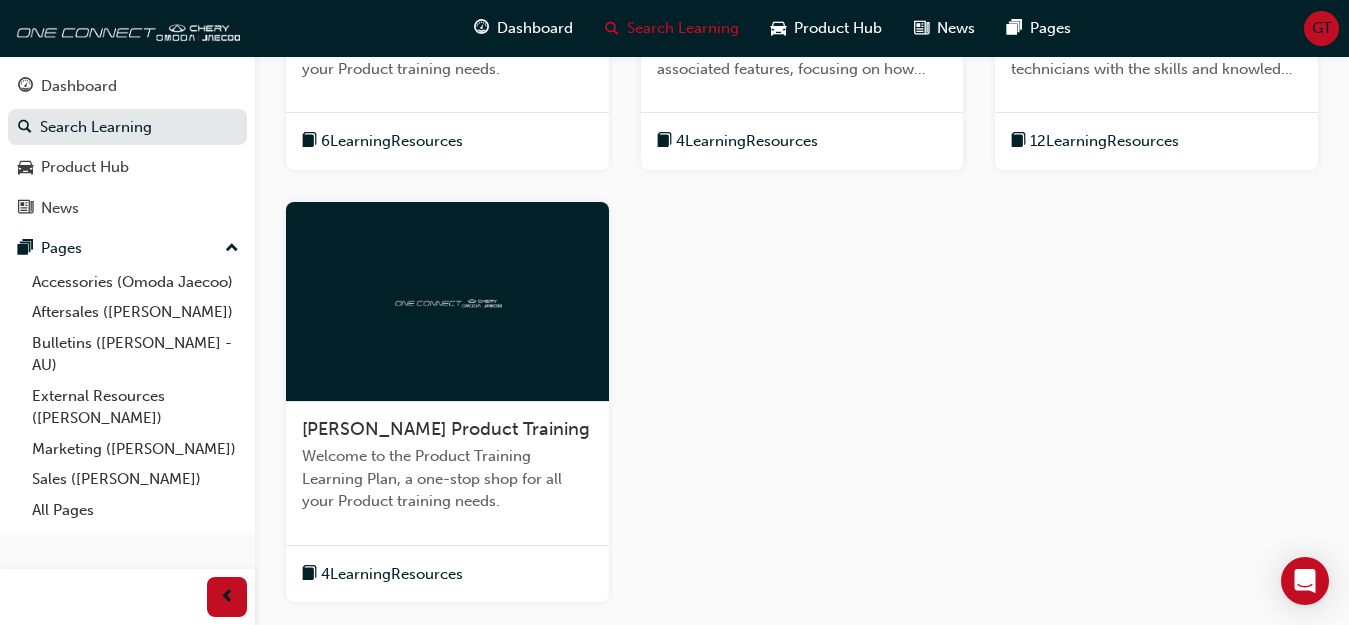 click on "4  Learning  Resources" at bounding box center [392, 574] 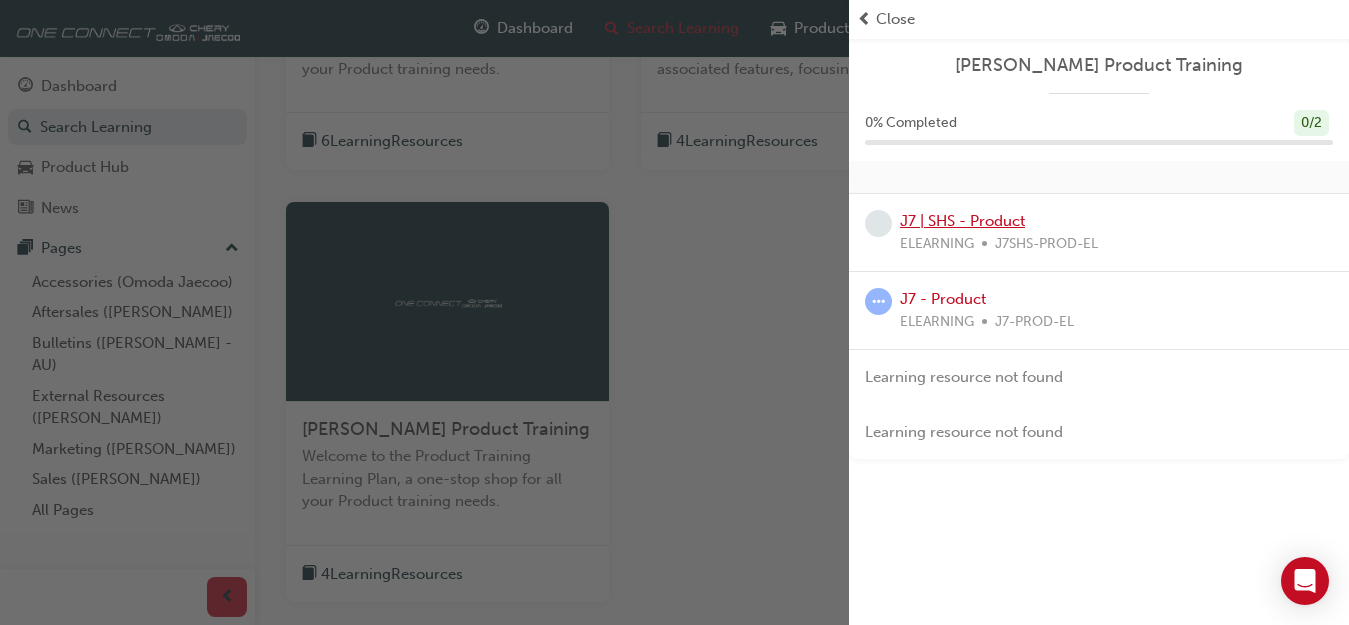 click on "J7 | SHS - Product" at bounding box center [962, 221] 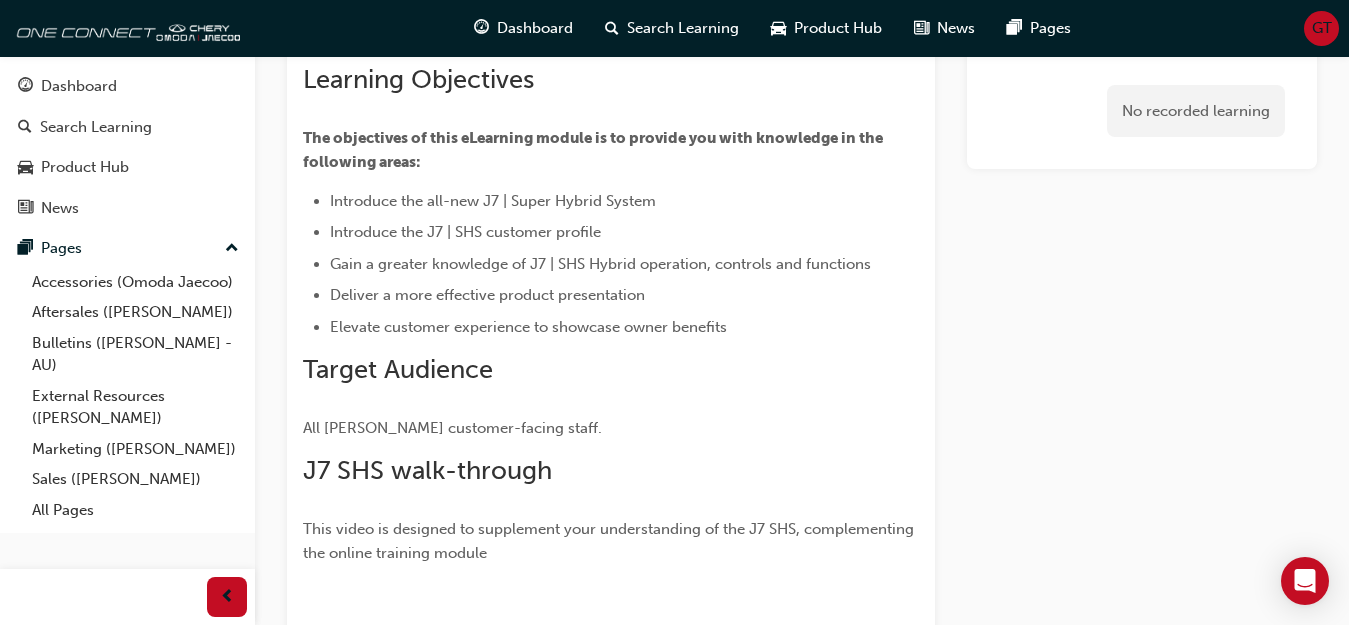 scroll, scrollTop: 0, scrollLeft: 0, axis: both 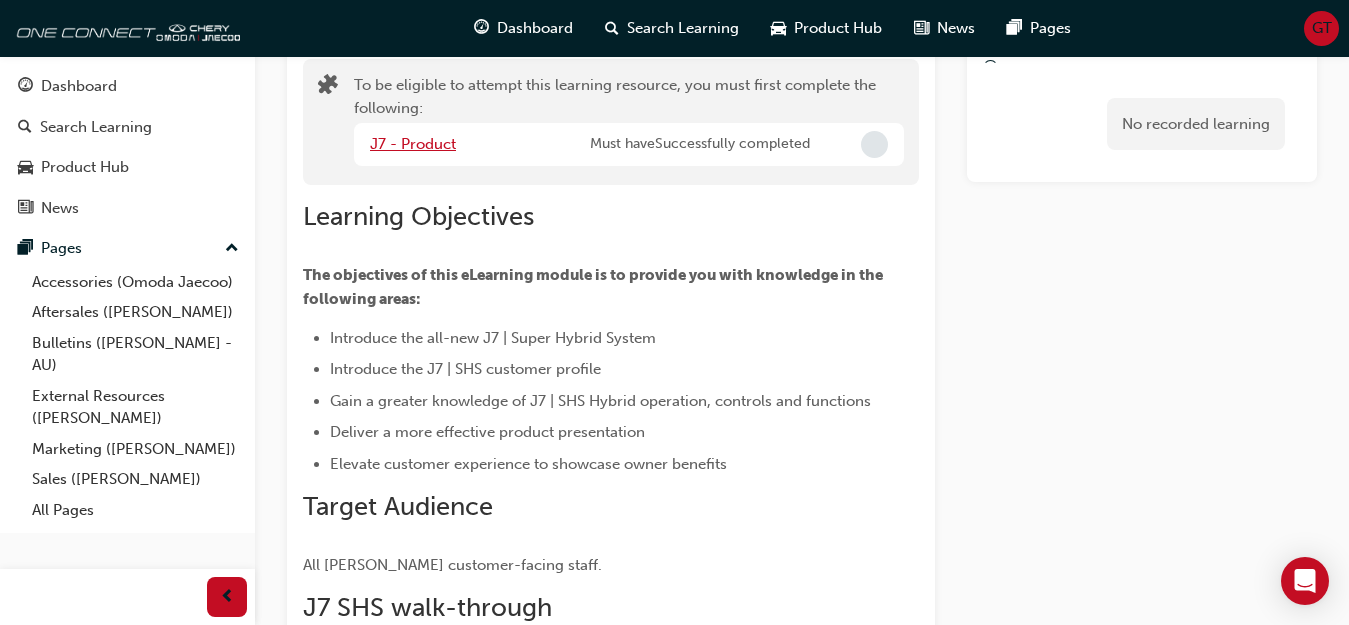 click on "J7 - Product" at bounding box center [413, 144] 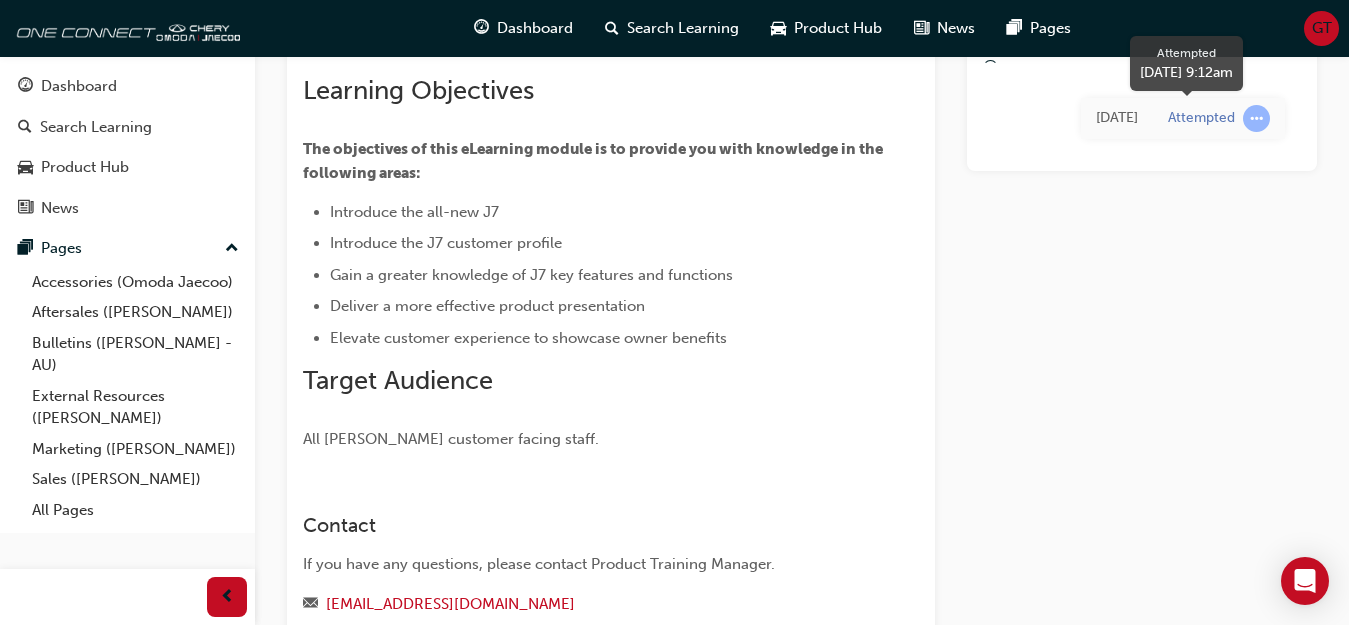click at bounding box center (1256, 118) 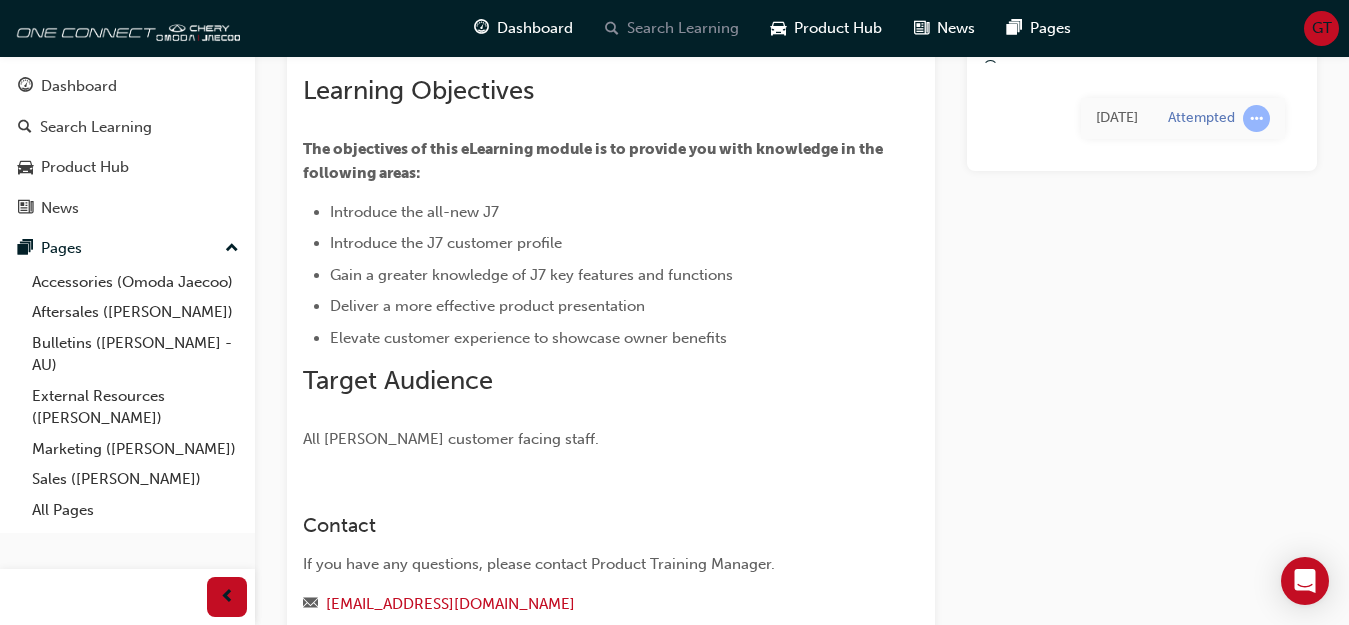 click on "Search Learning" at bounding box center (683, 28) 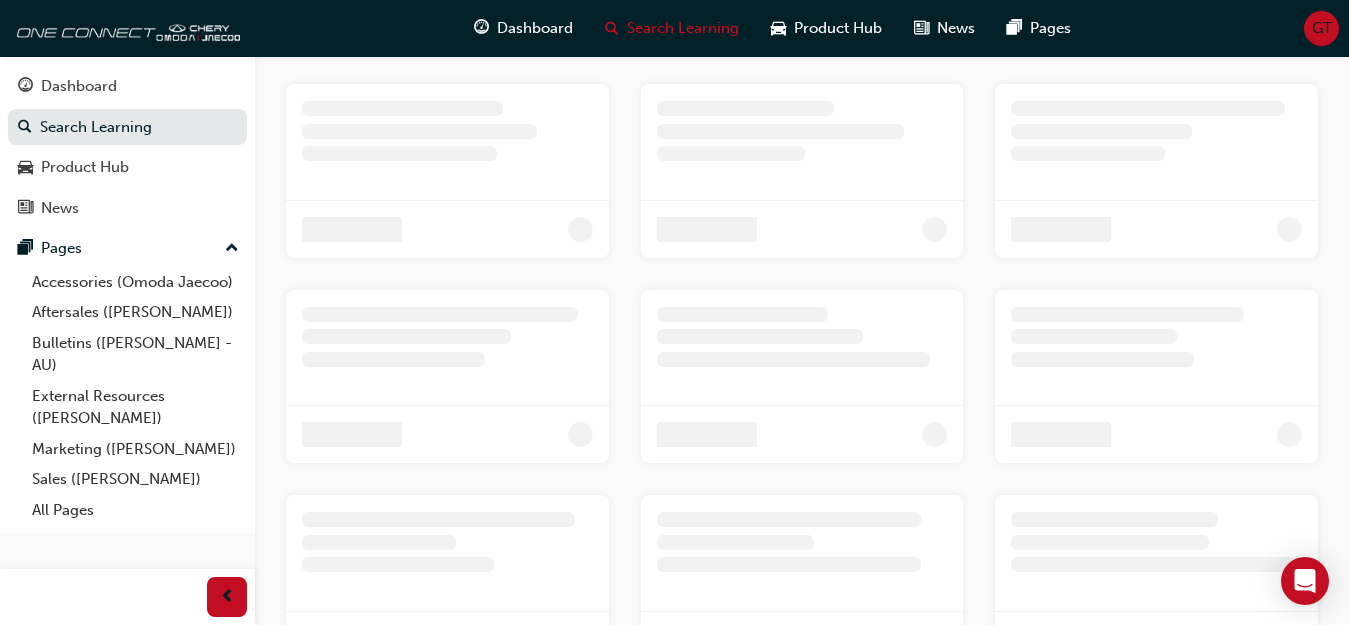 scroll, scrollTop: 0, scrollLeft: 0, axis: both 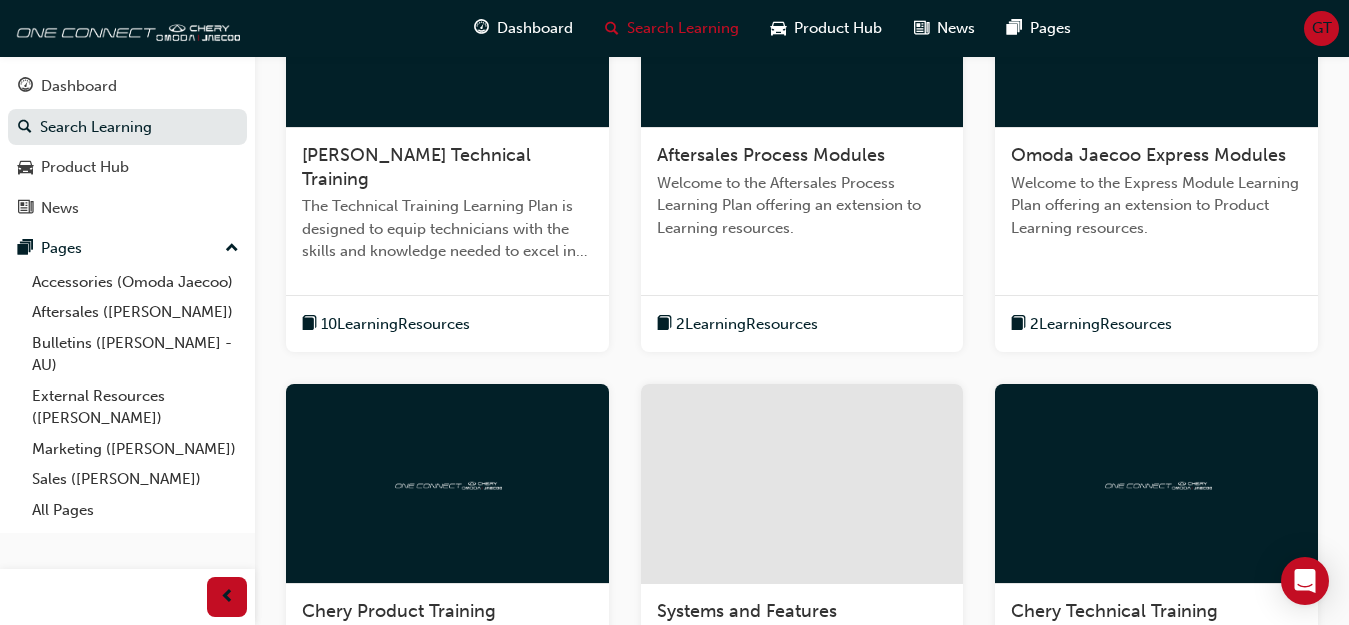 click on "[PERSON_NAME] Technical Training" at bounding box center (416, 167) 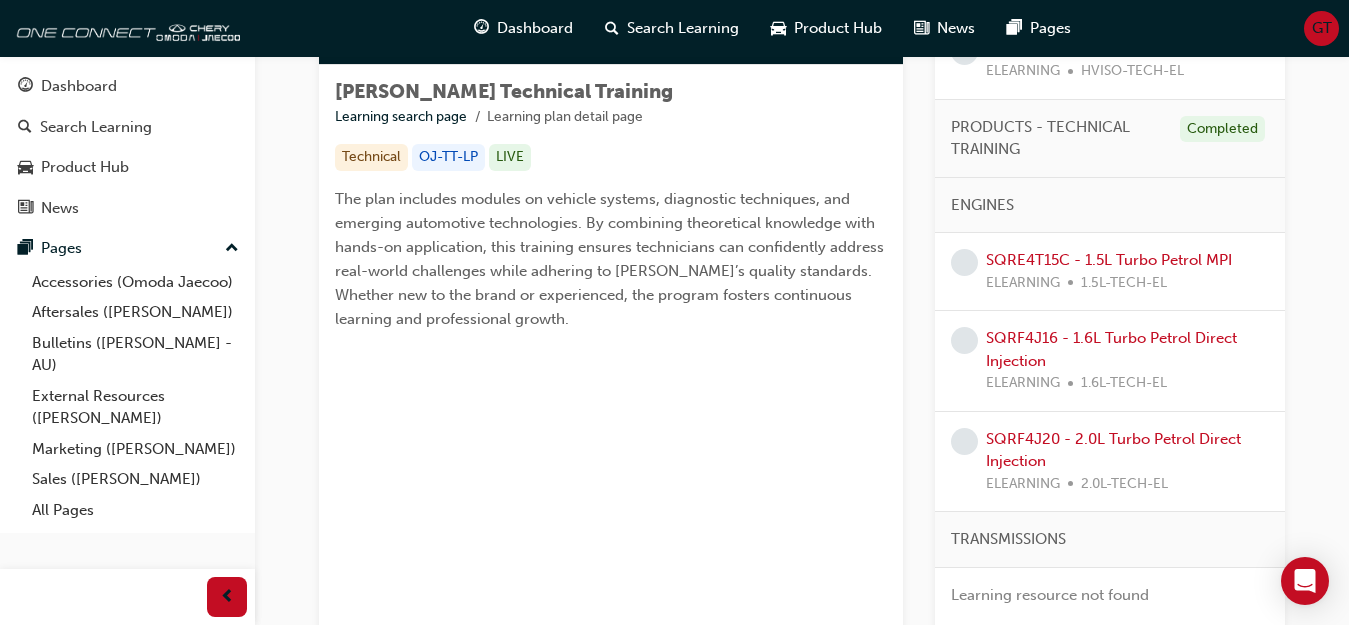 scroll, scrollTop: 341, scrollLeft: 0, axis: vertical 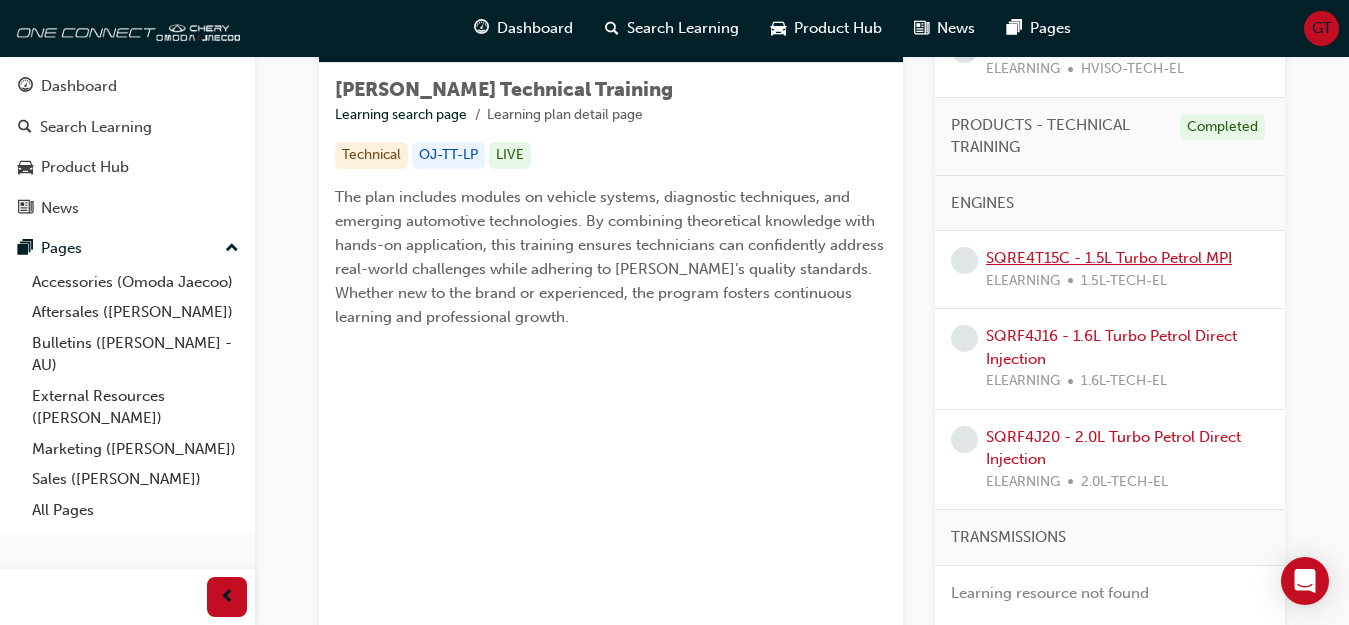 click on "SQRE4T15C - 1.5L Turbo Petrol MPI" at bounding box center [1109, 258] 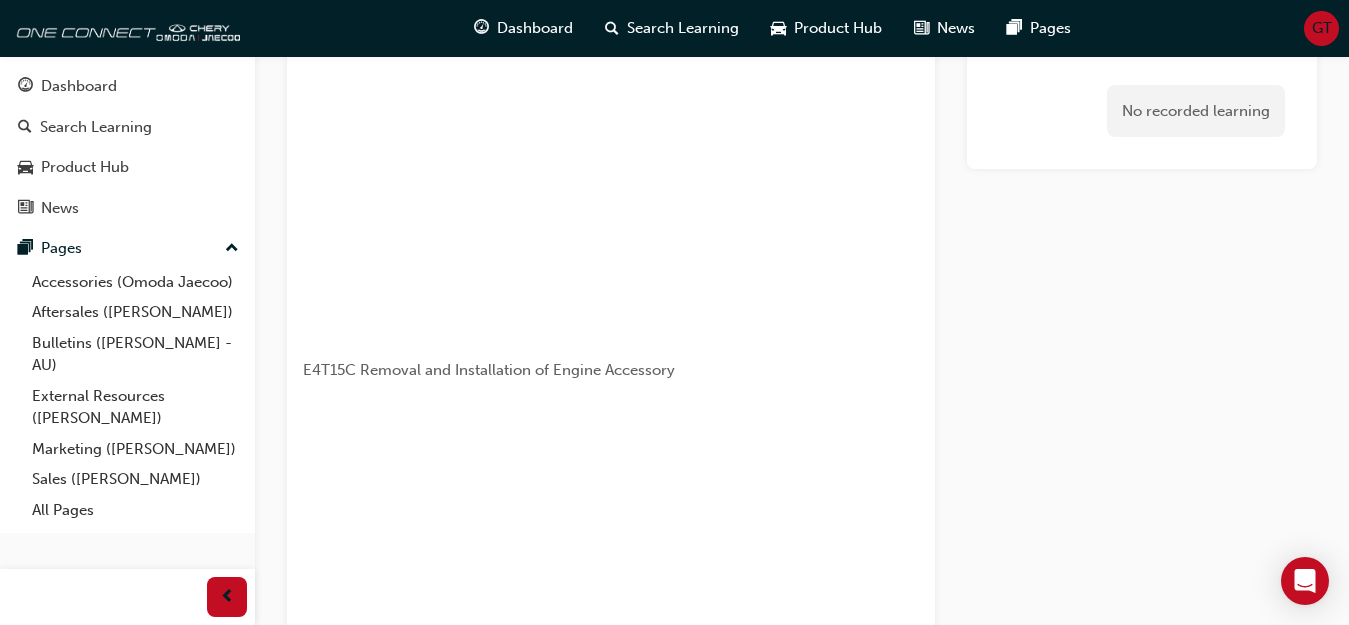 scroll, scrollTop: 0, scrollLeft: 0, axis: both 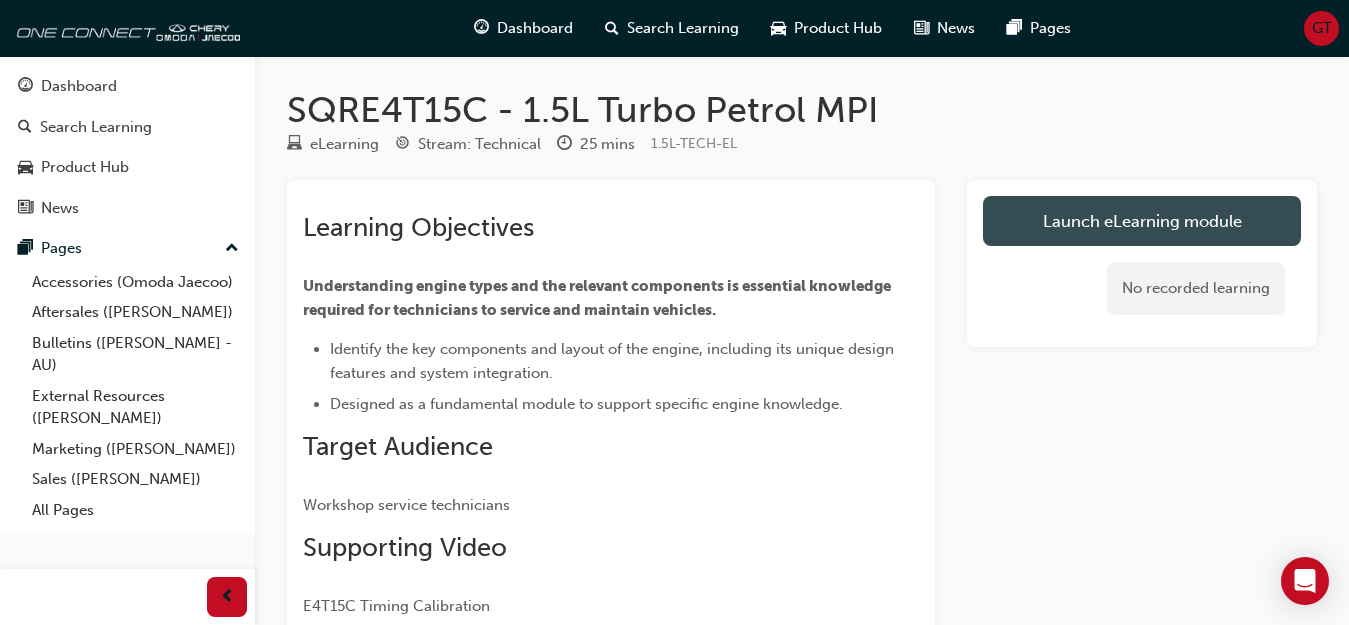 click on "Launch eLearning module" at bounding box center [1142, 221] 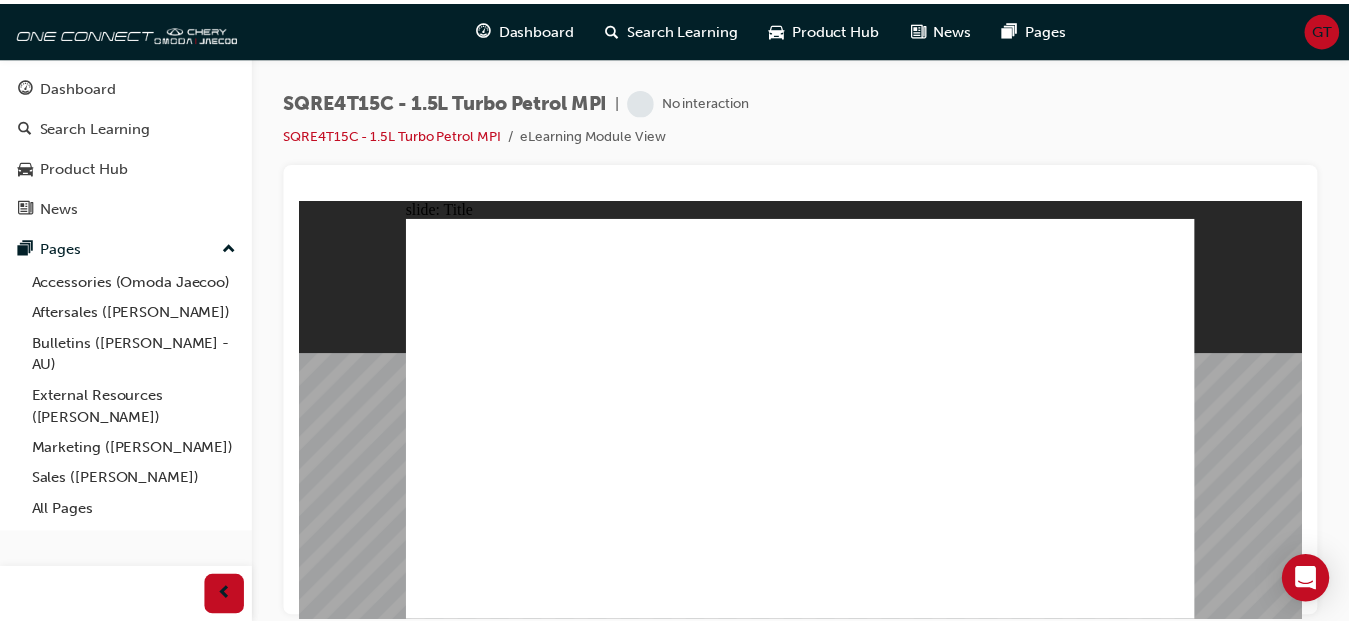 scroll, scrollTop: 0, scrollLeft: 0, axis: both 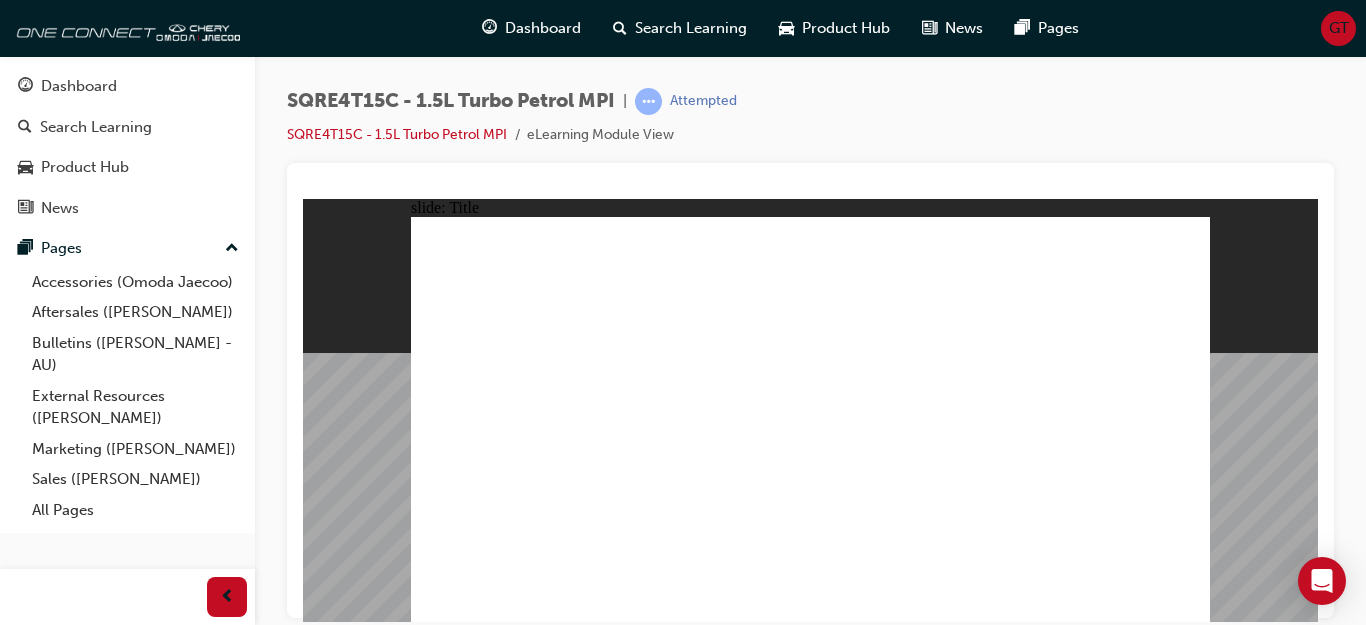 click 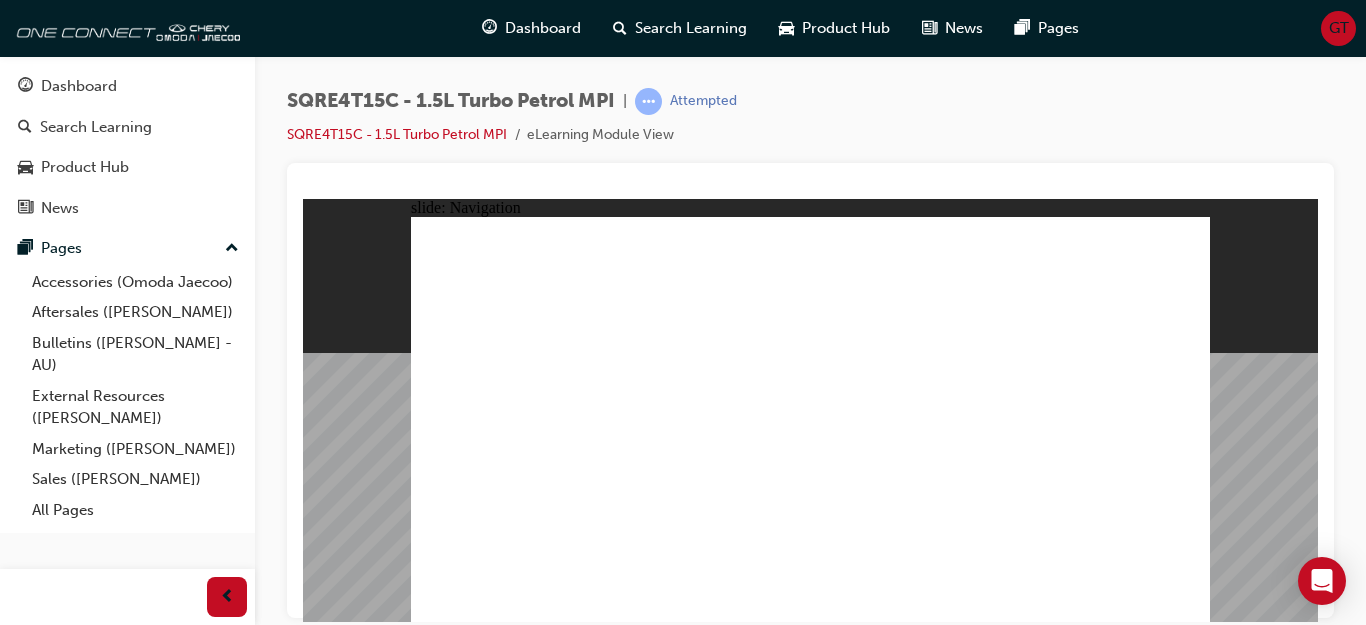 click 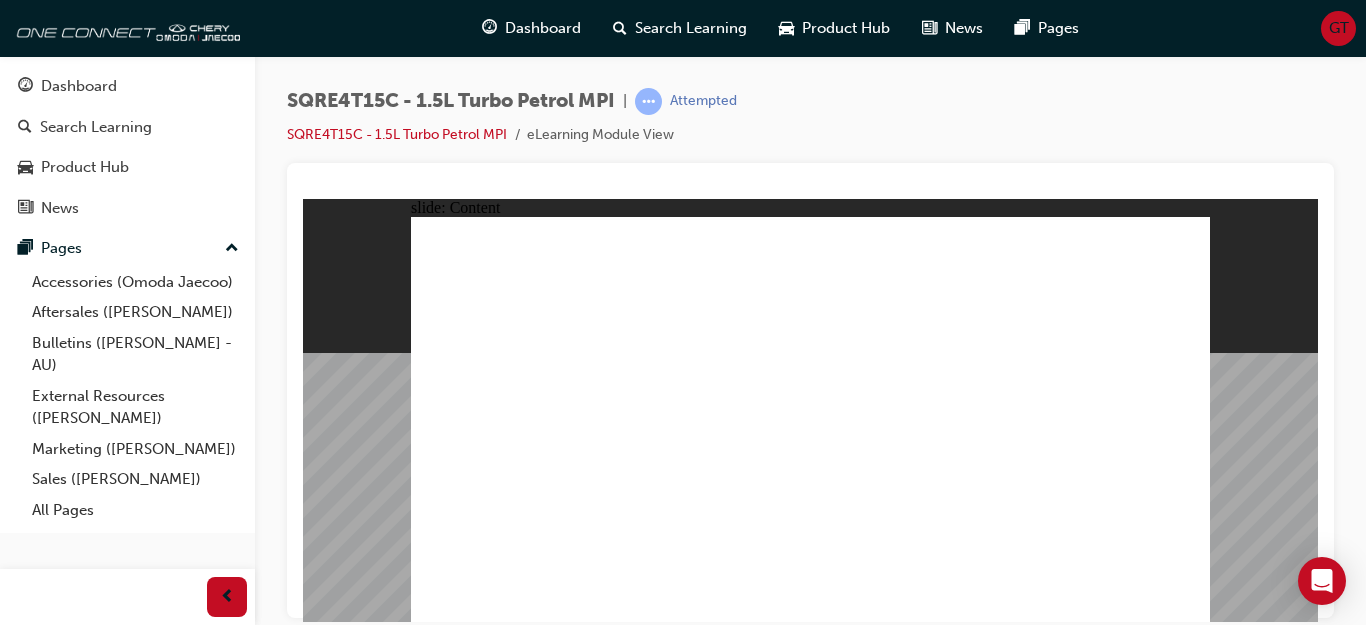 click 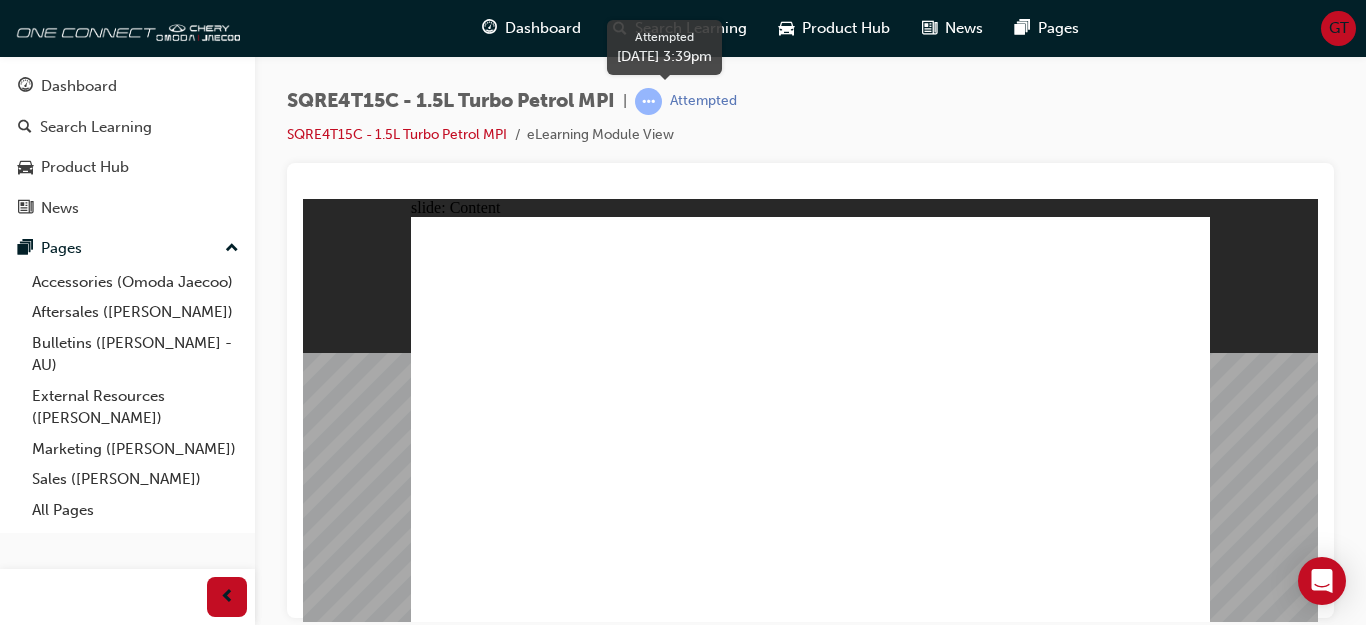 click at bounding box center [648, 101] 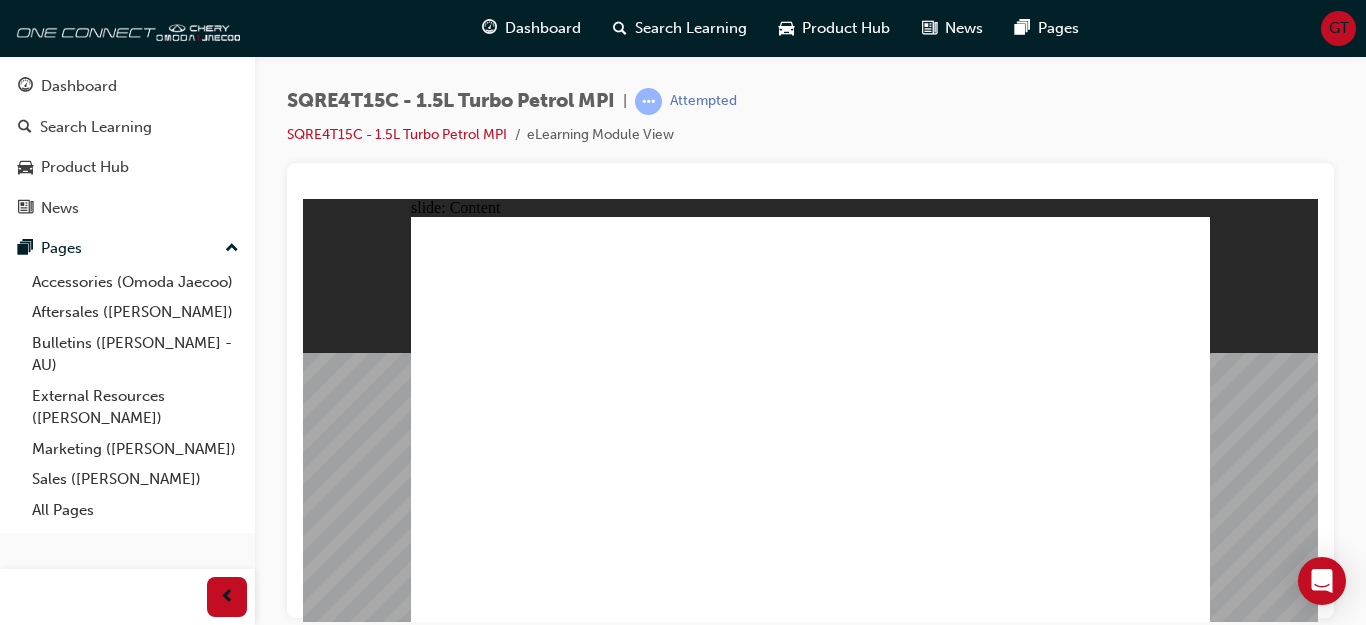 click 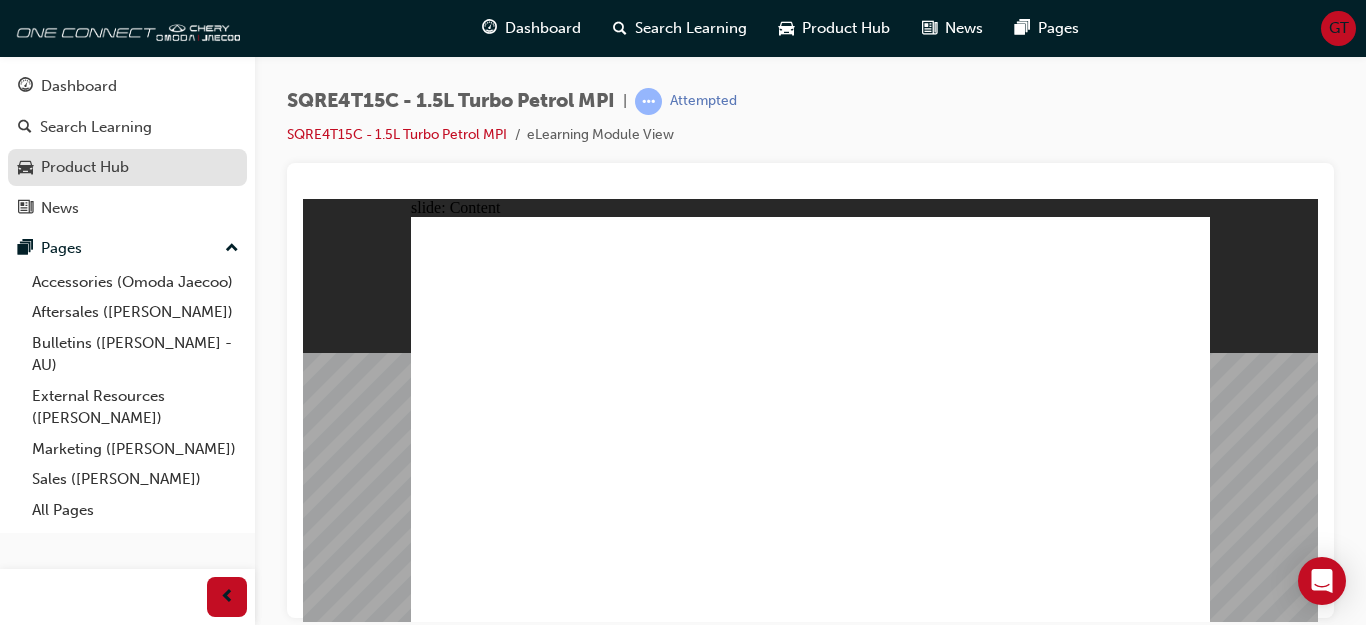 click on "Product Hub" at bounding box center [127, 167] 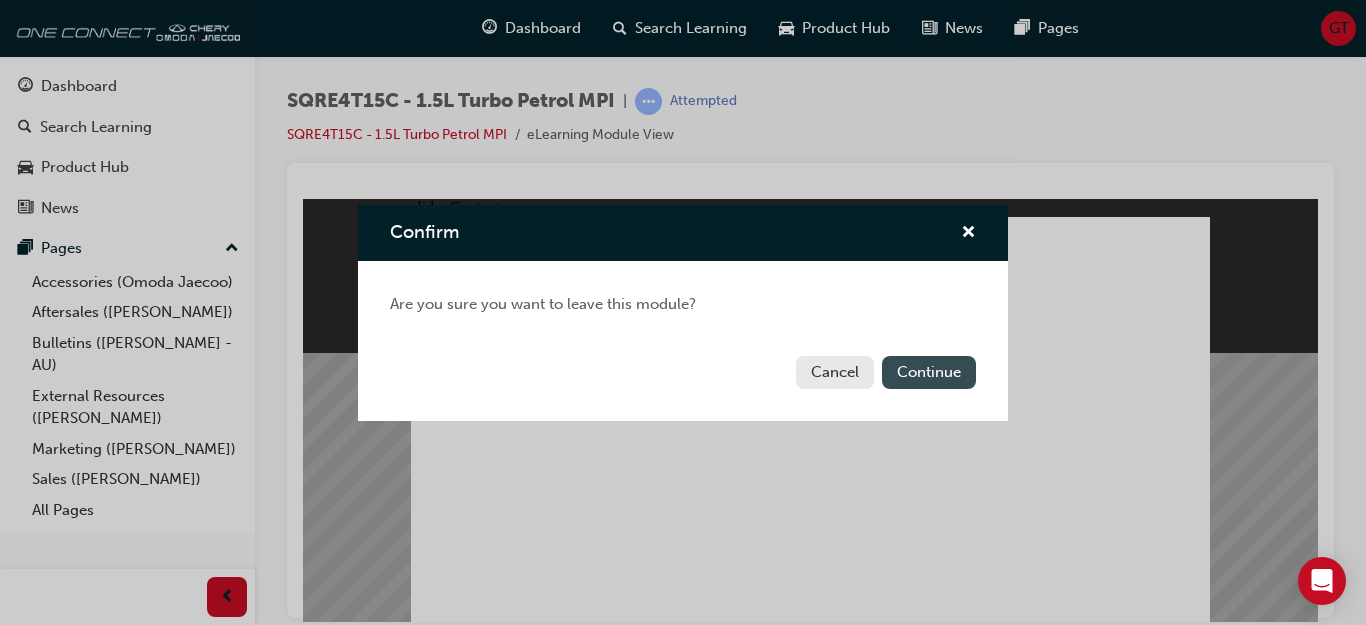 click on "Continue" at bounding box center [929, 372] 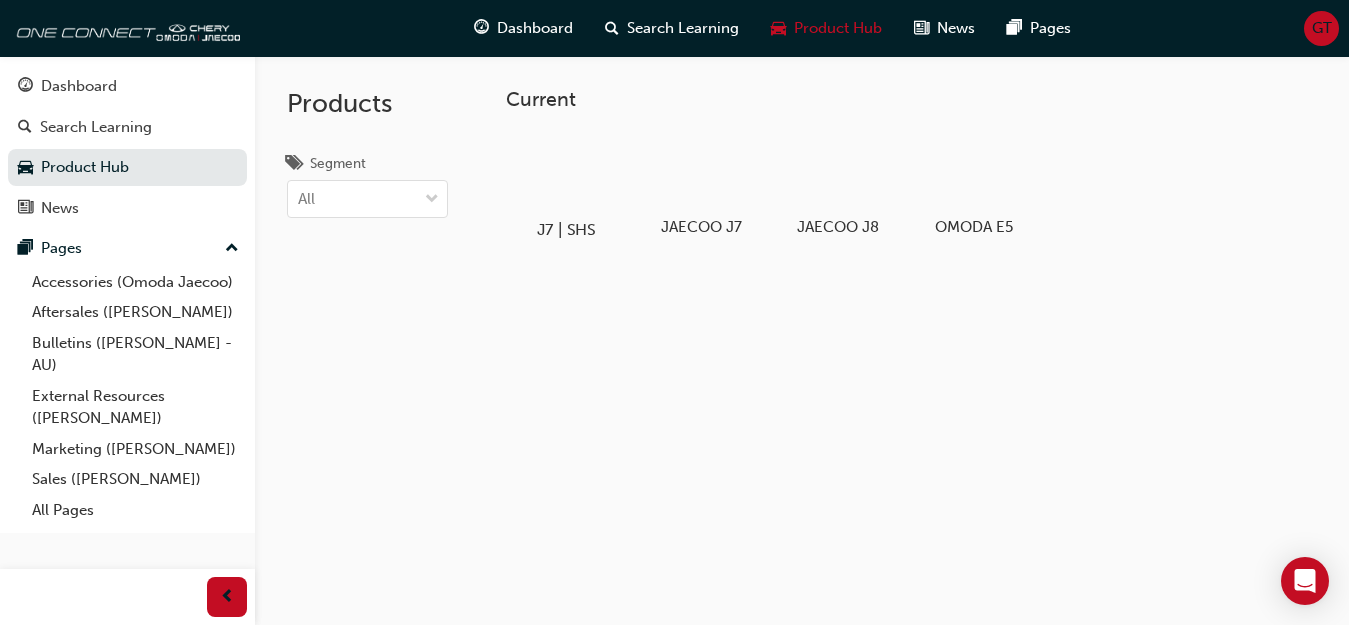 click on "J7 | SHS" at bounding box center [565, 229] 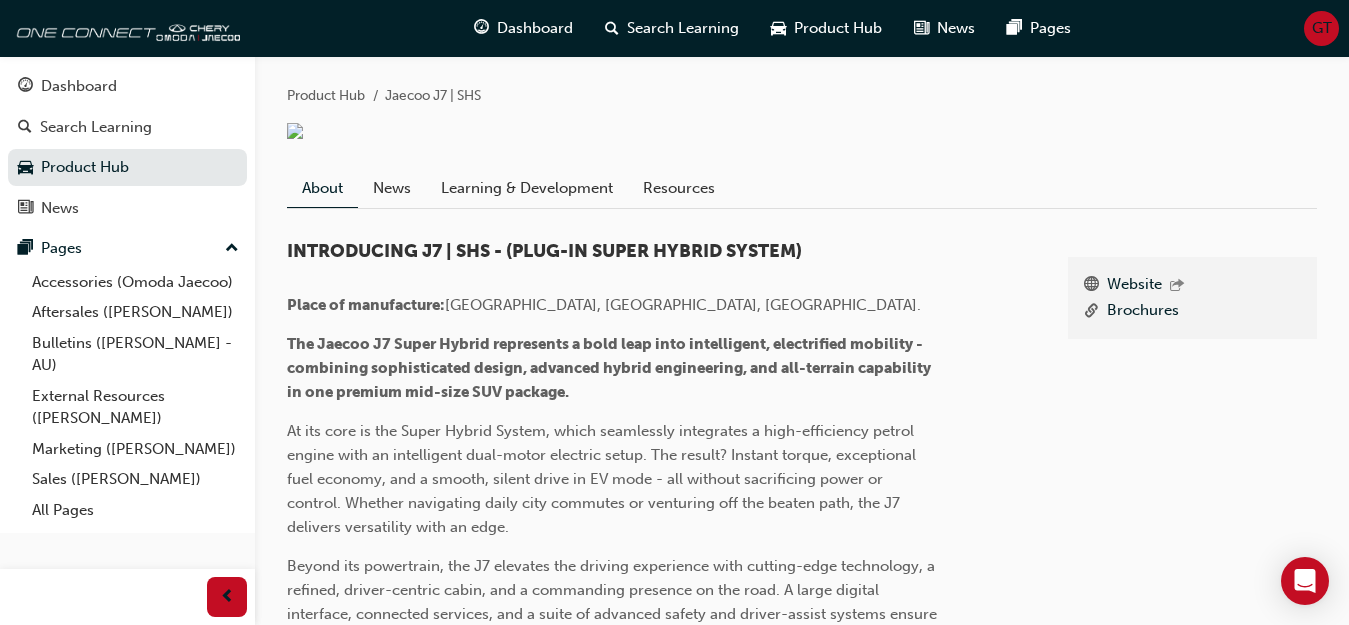 scroll, scrollTop: 307, scrollLeft: 0, axis: vertical 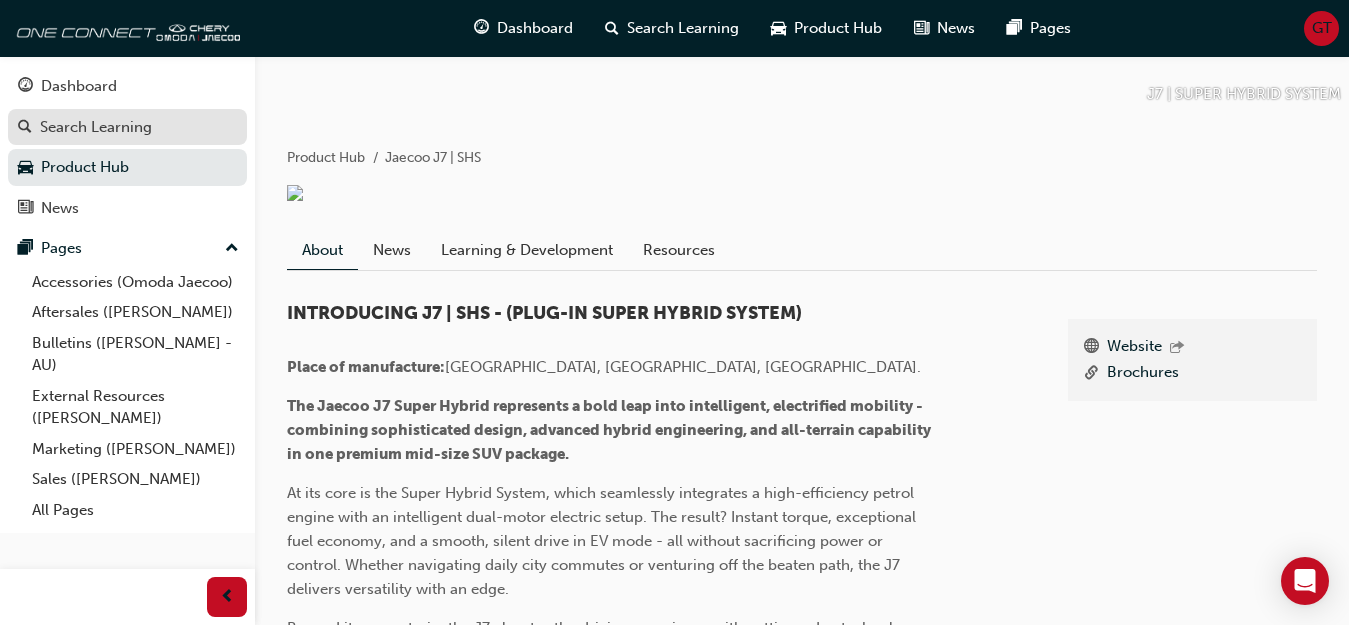 click on "Search Learning" at bounding box center [127, 127] 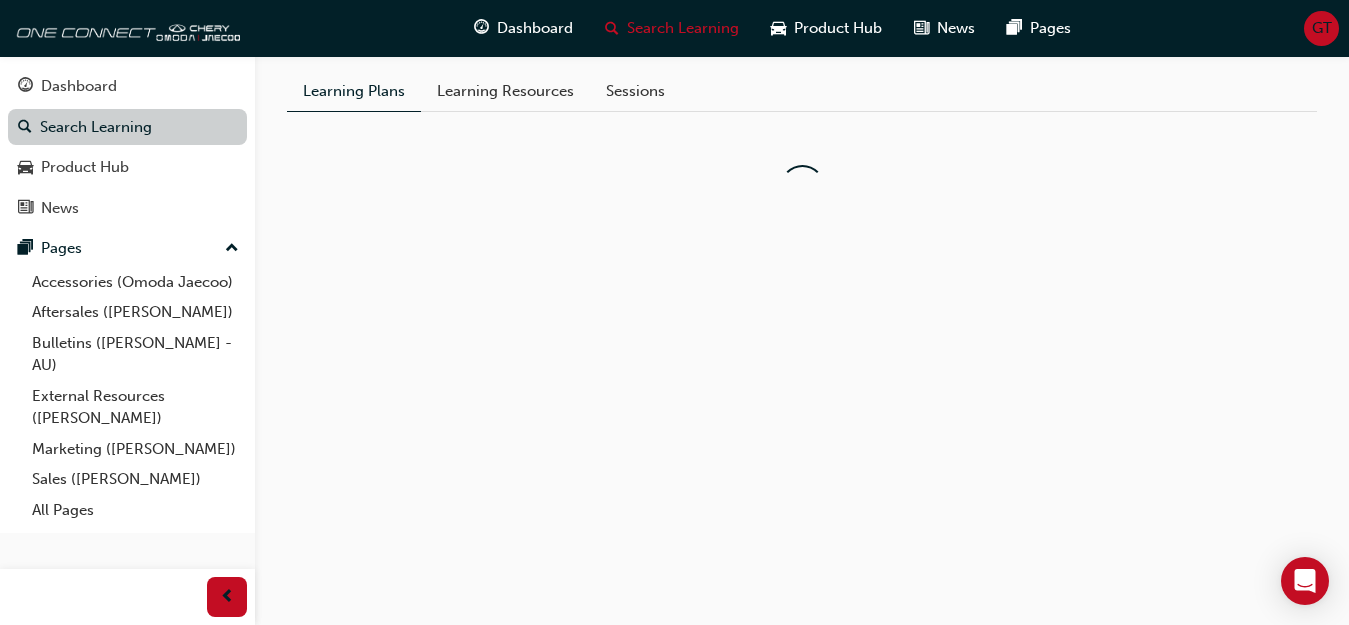 scroll, scrollTop: 0, scrollLeft: 0, axis: both 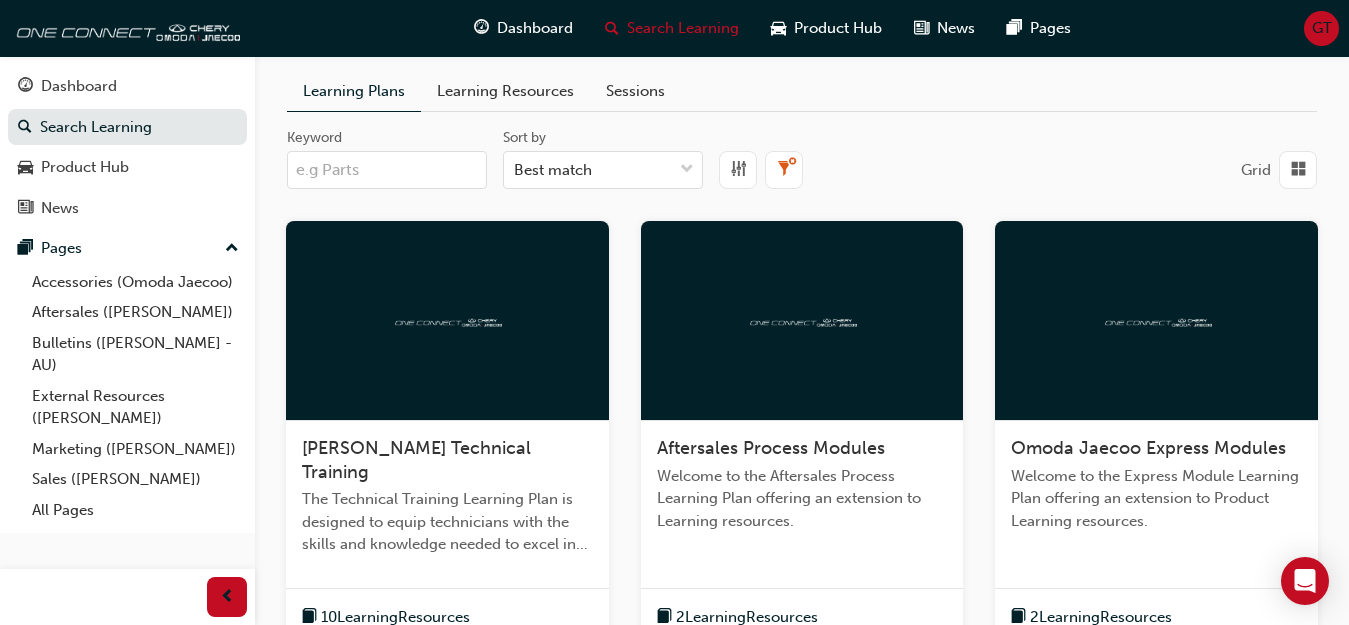 click at bounding box center [1157, 320] 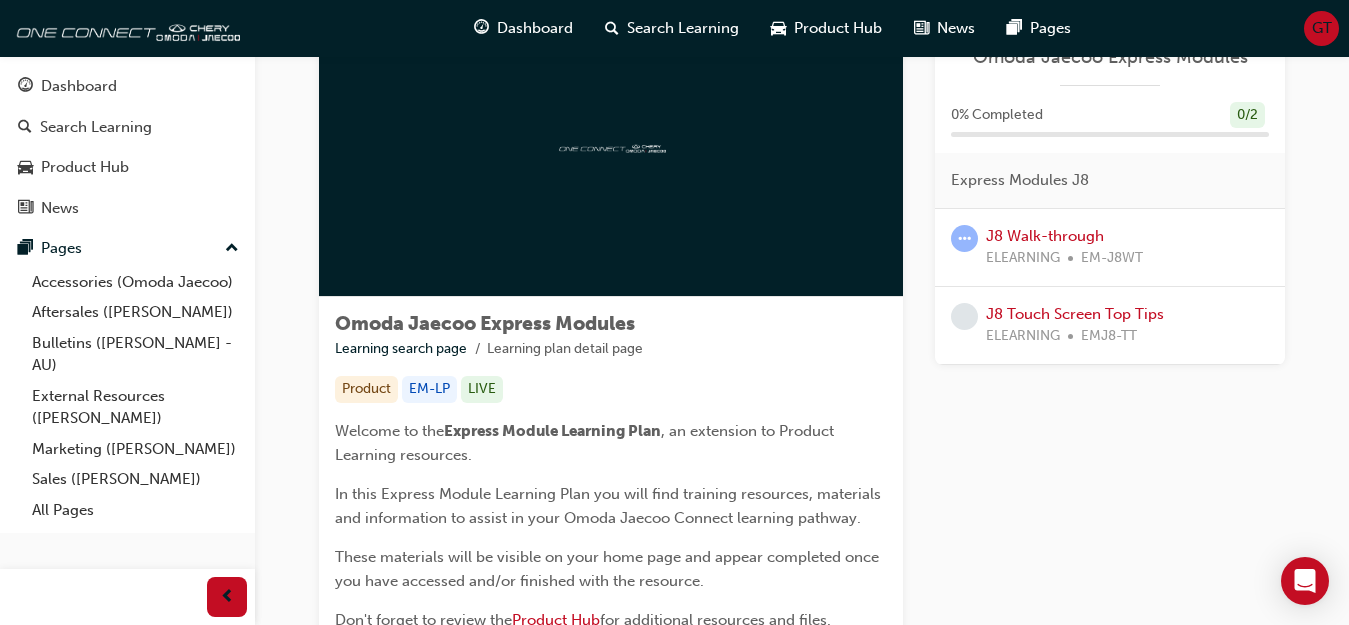 scroll, scrollTop: 0, scrollLeft: 0, axis: both 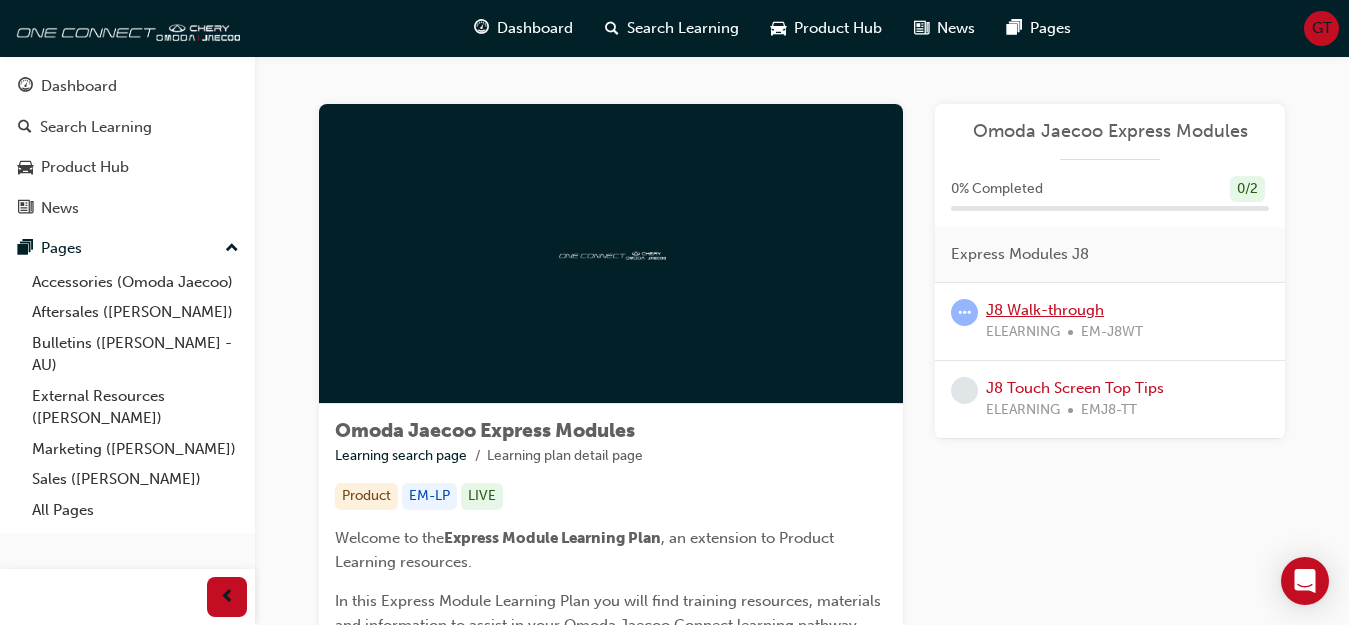 click on "J8 Walk-through" at bounding box center [1045, 310] 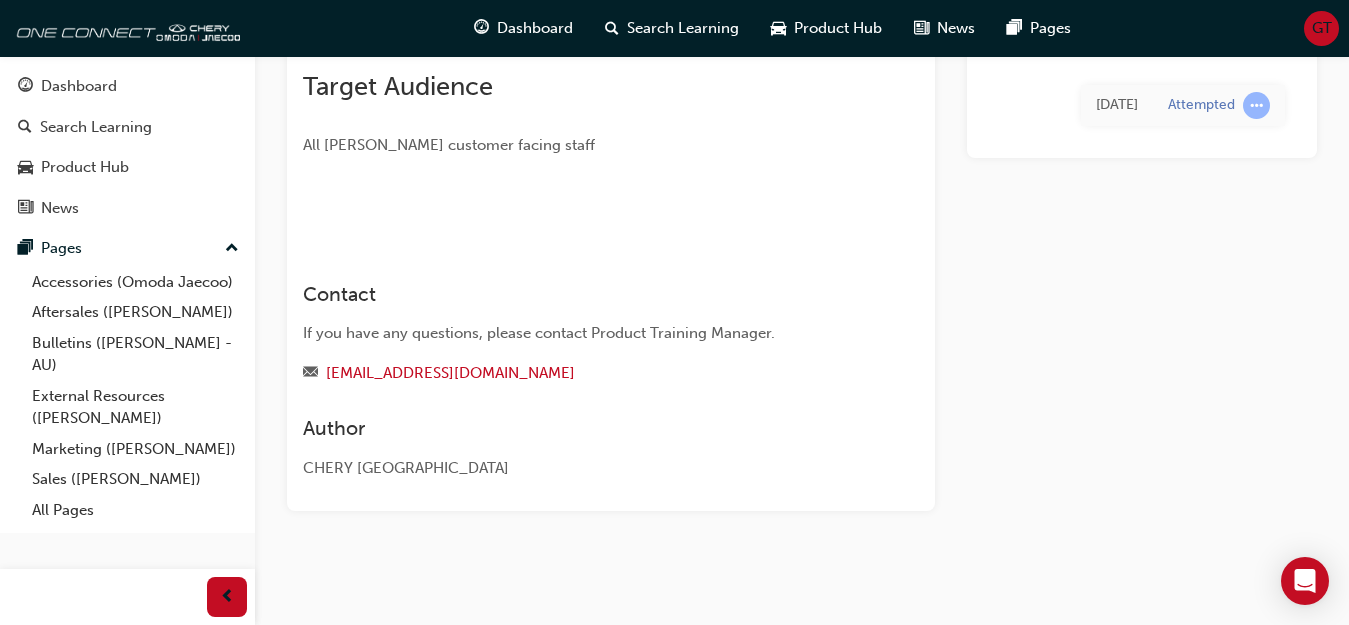 scroll, scrollTop: 0, scrollLeft: 0, axis: both 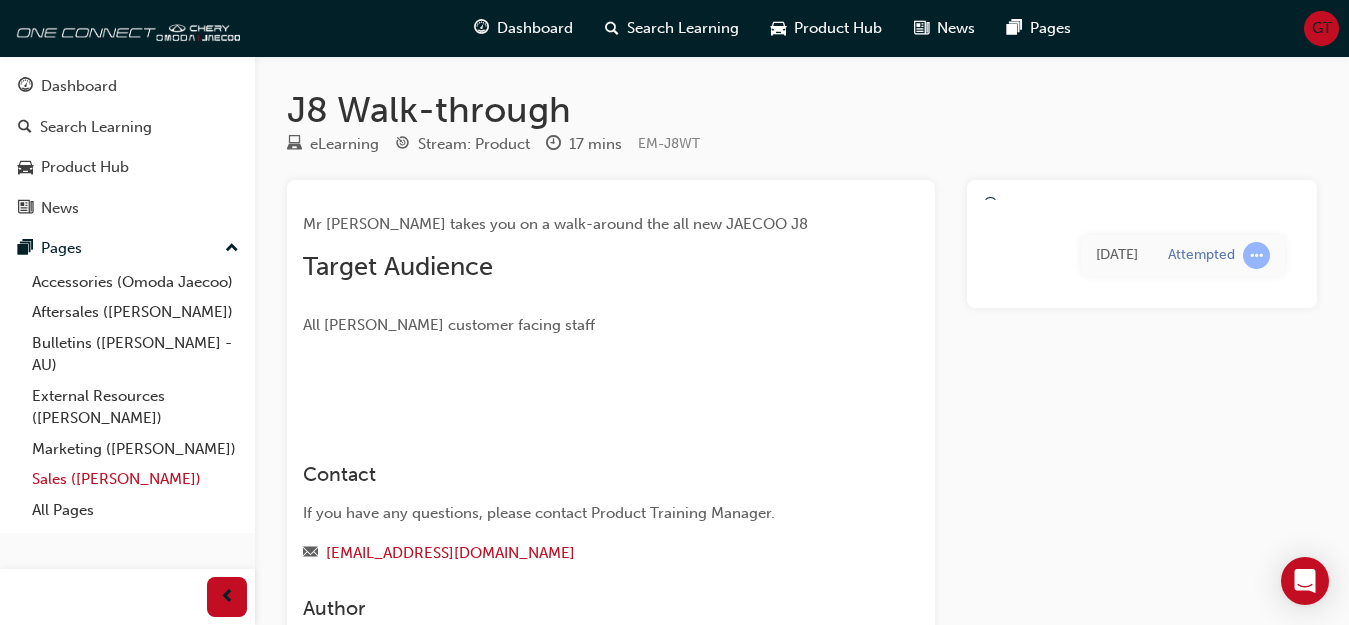 click on "Sales ([PERSON_NAME])" at bounding box center (135, 479) 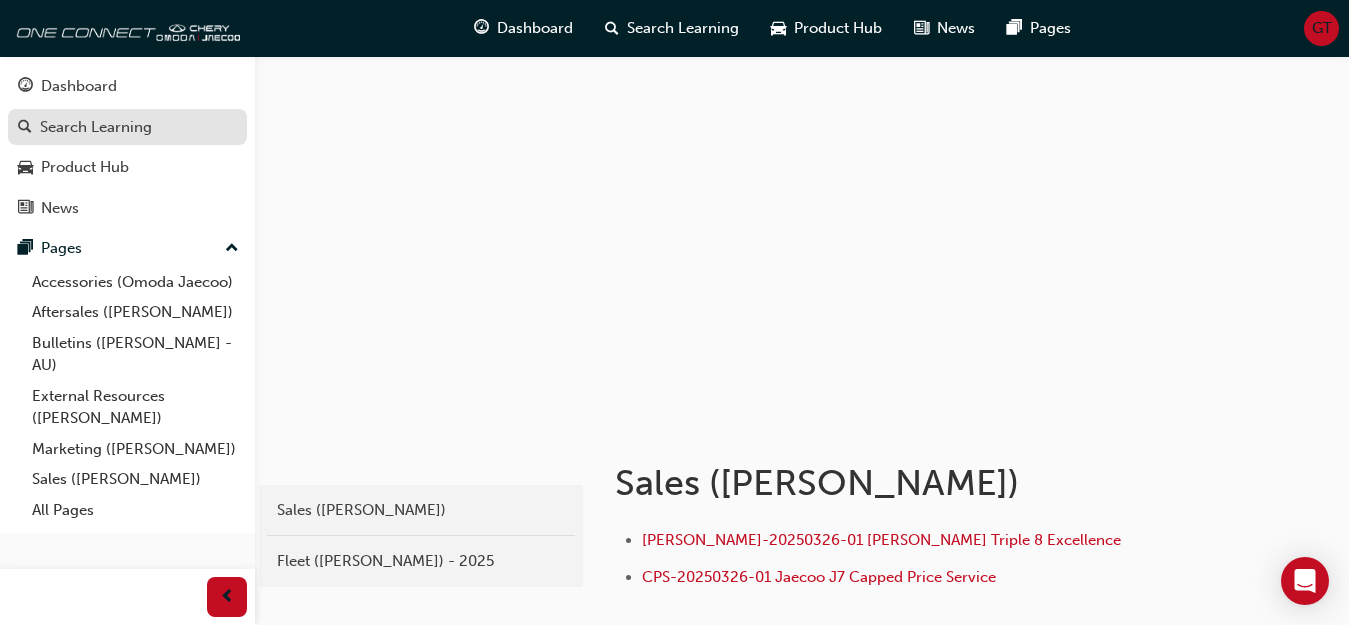 click on "Search Learning" at bounding box center (96, 127) 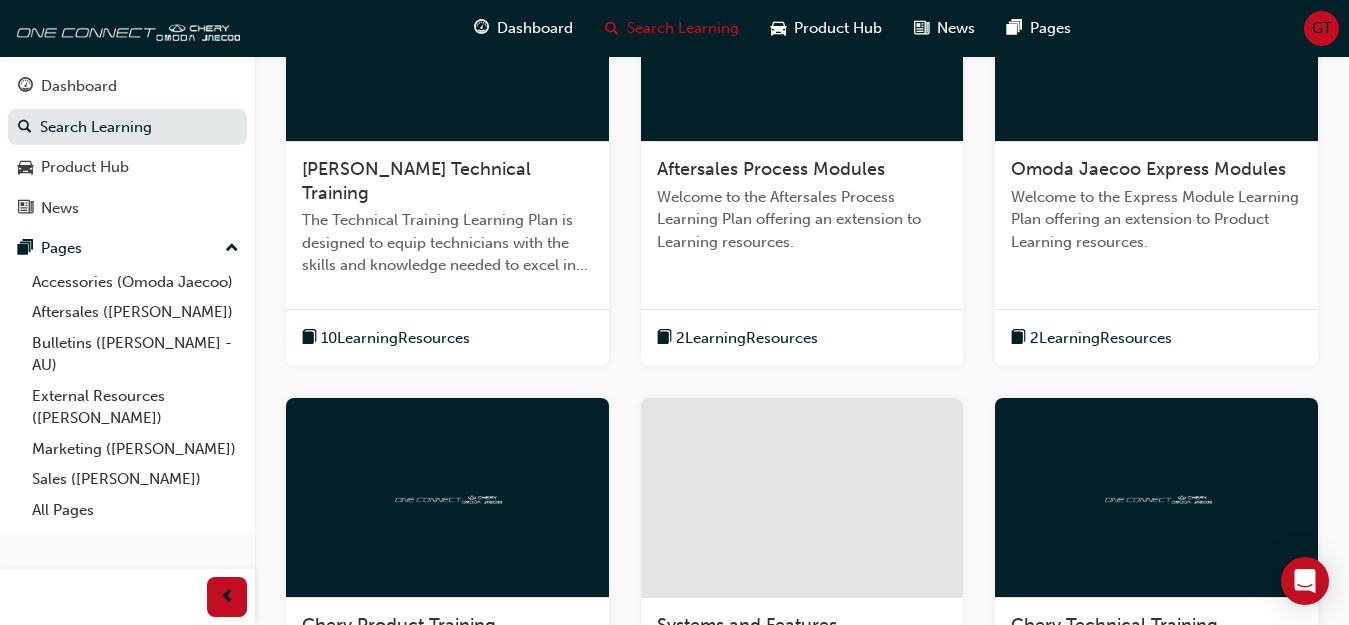 scroll, scrollTop: 290, scrollLeft: 0, axis: vertical 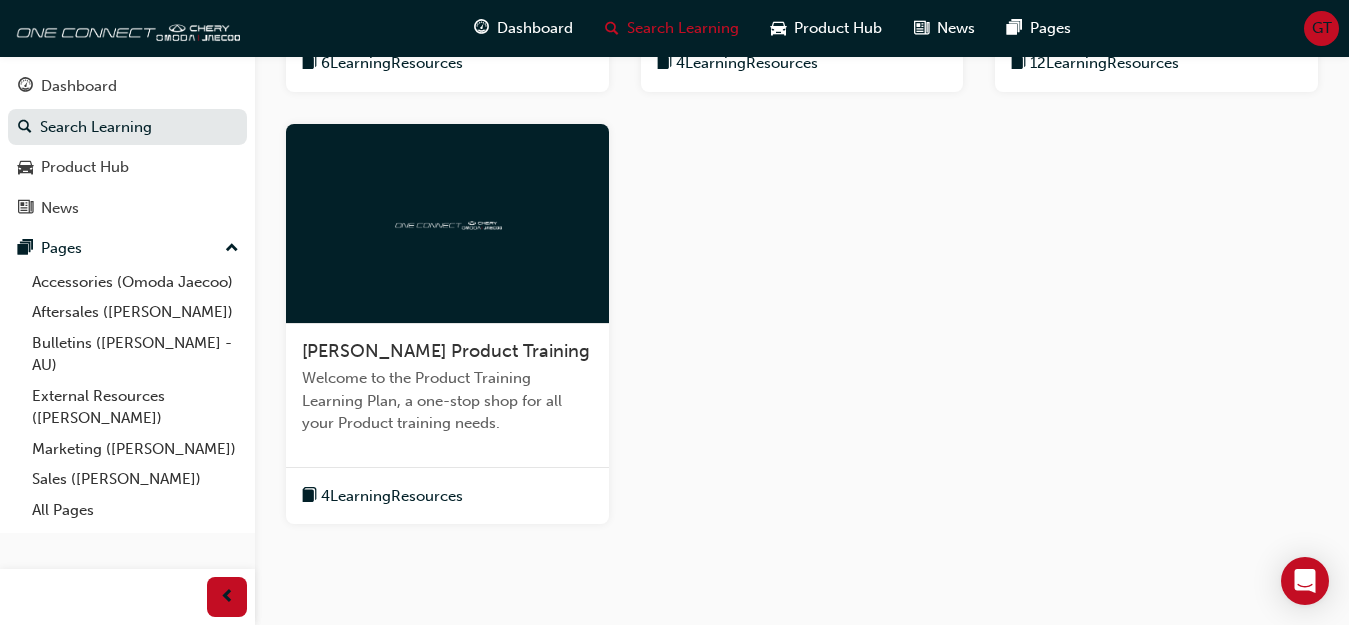 click at bounding box center [447, 224] 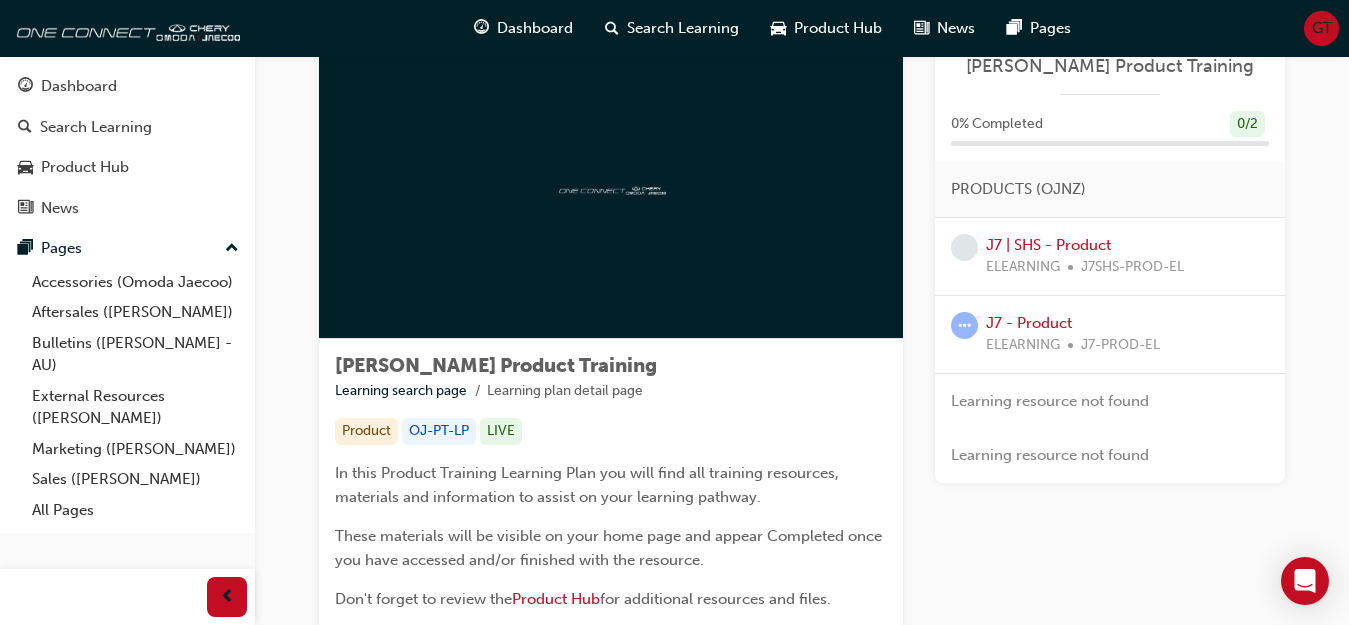 scroll, scrollTop: 67, scrollLeft: 0, axis: vertical 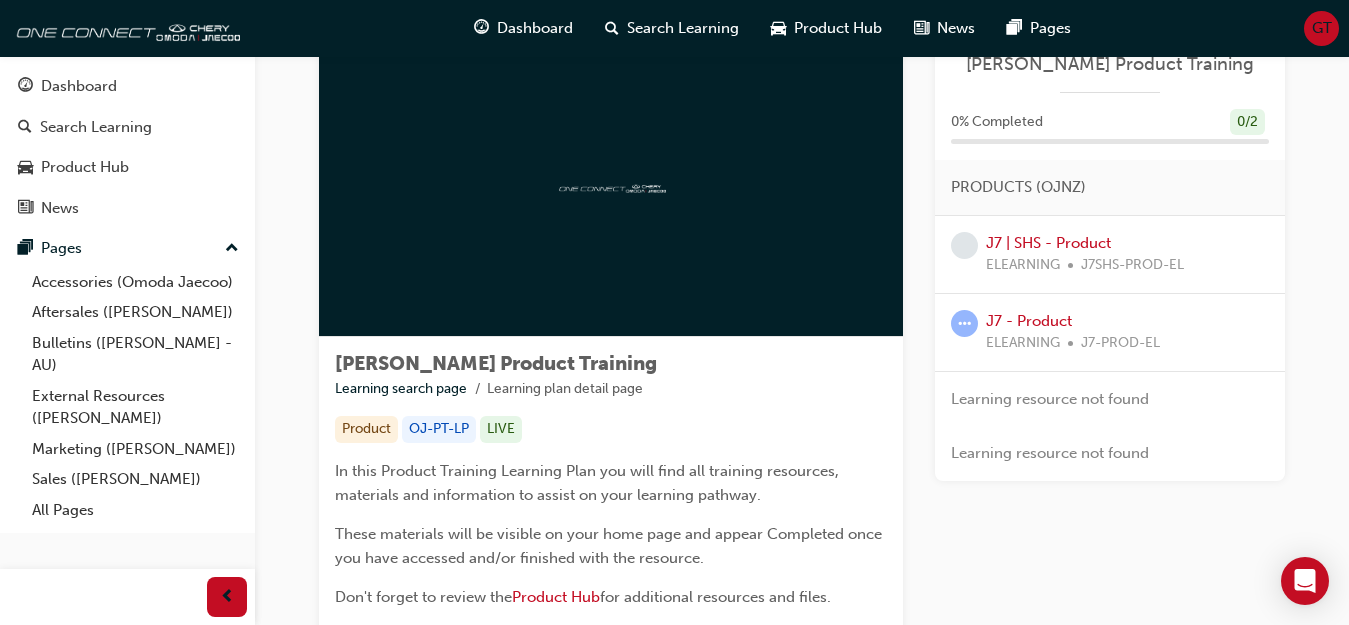 click on "ELEARNING" at bounding box center [1023, 265] 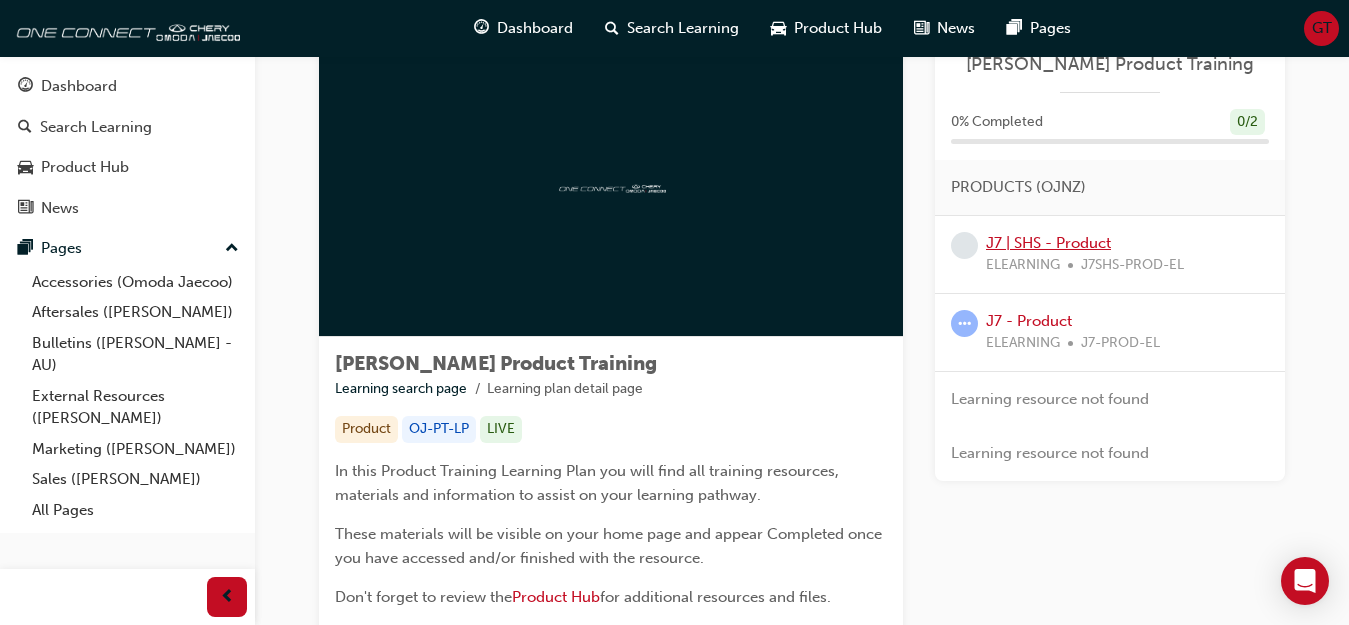 click on "J7 | SHS - Product" at bounding box center (1048, 243) 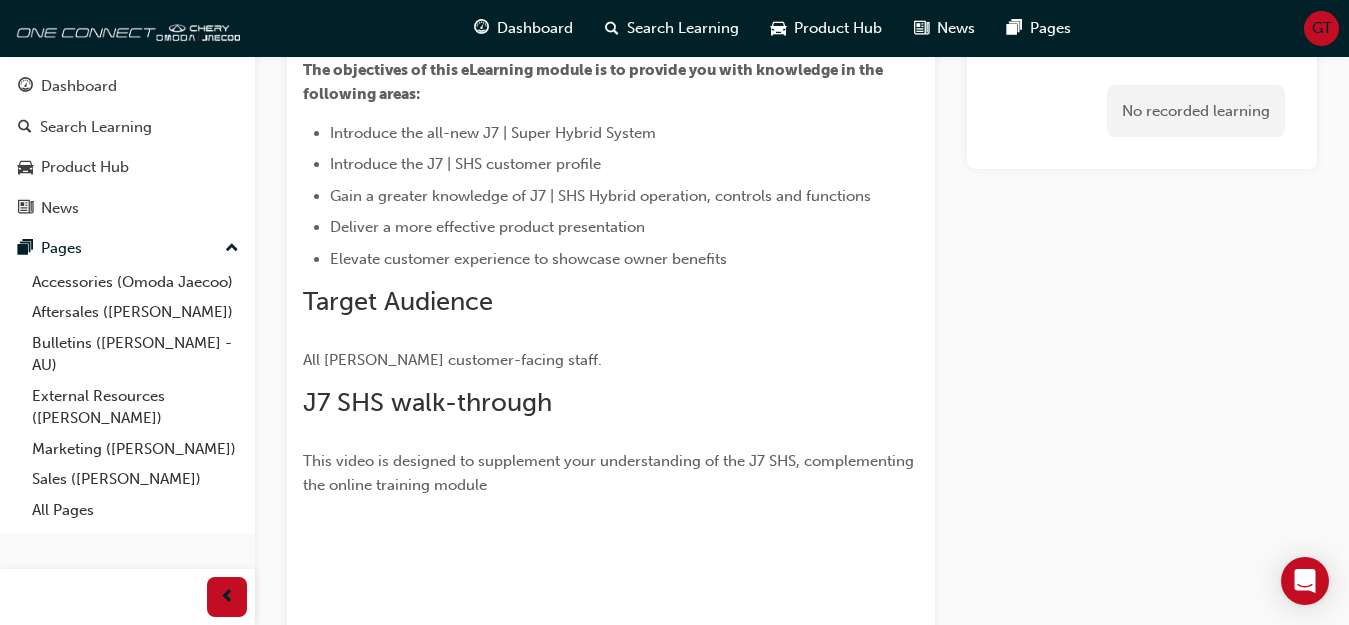 scroll, scrollTop: 373, scrollLeft: 0, axis: vertical 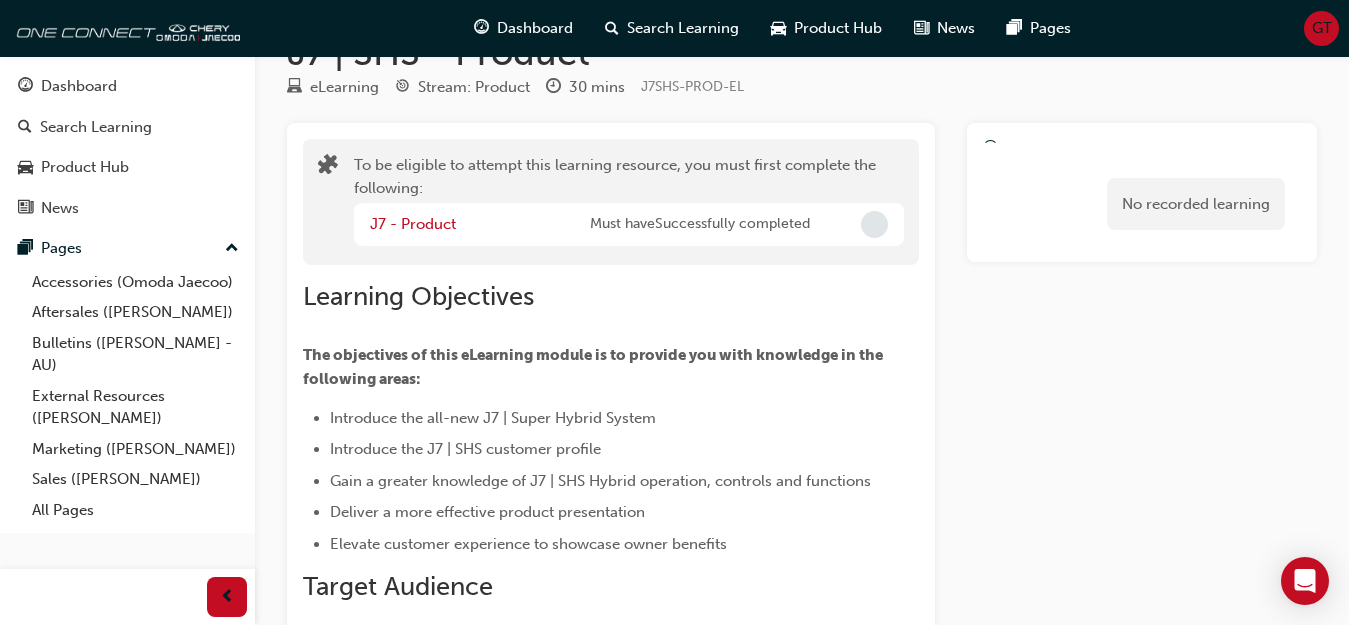 click at bounding box center [874, 224] 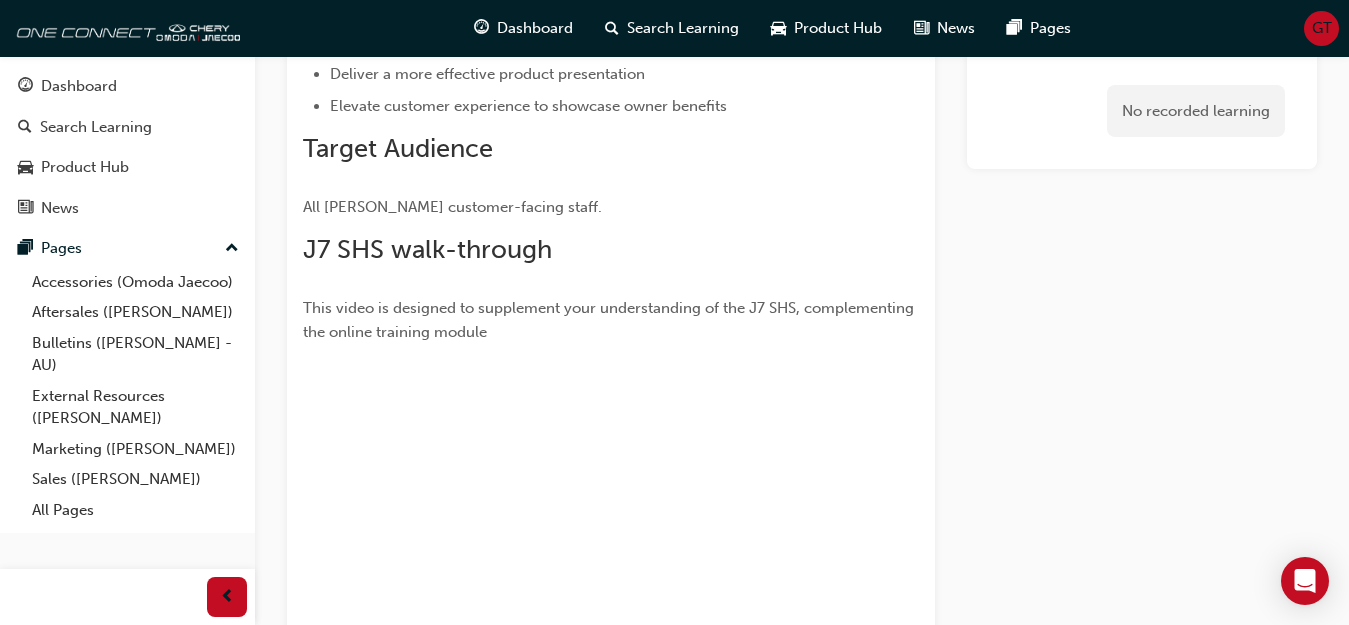 scroll, scrollTop: 533, scrollLeft: 0, axis: vertical 